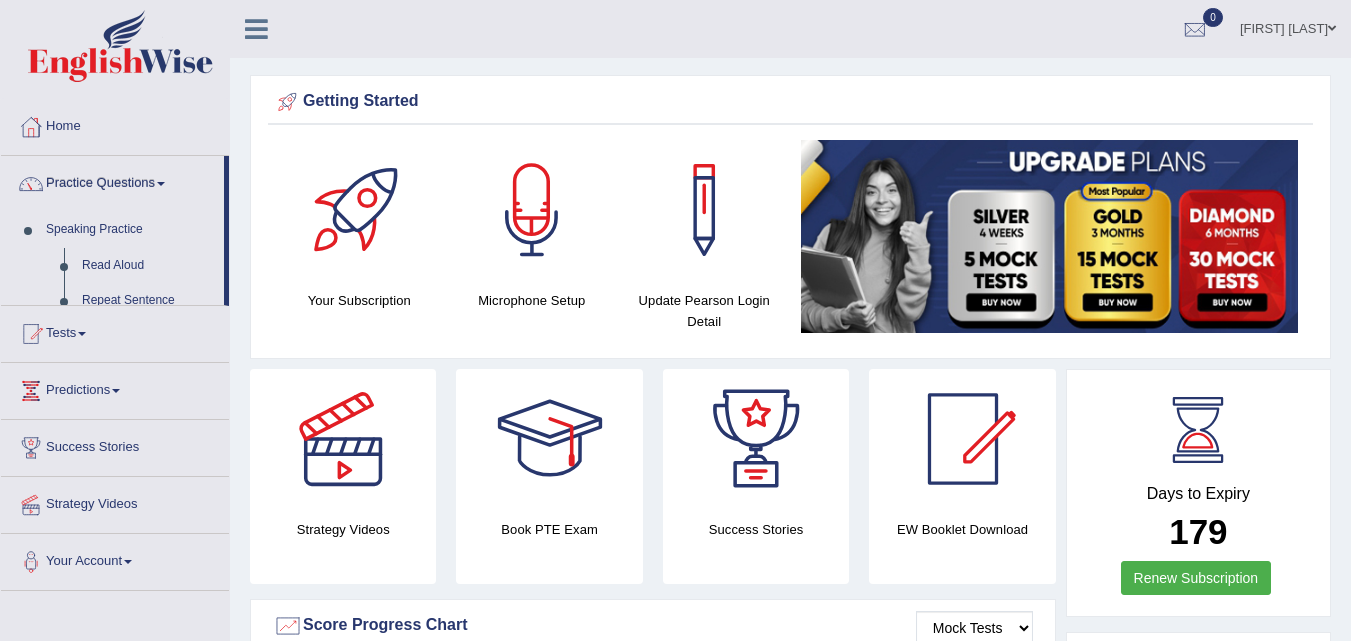 scroll, scrollTop: 0, scrollLeft: 0, axis: both 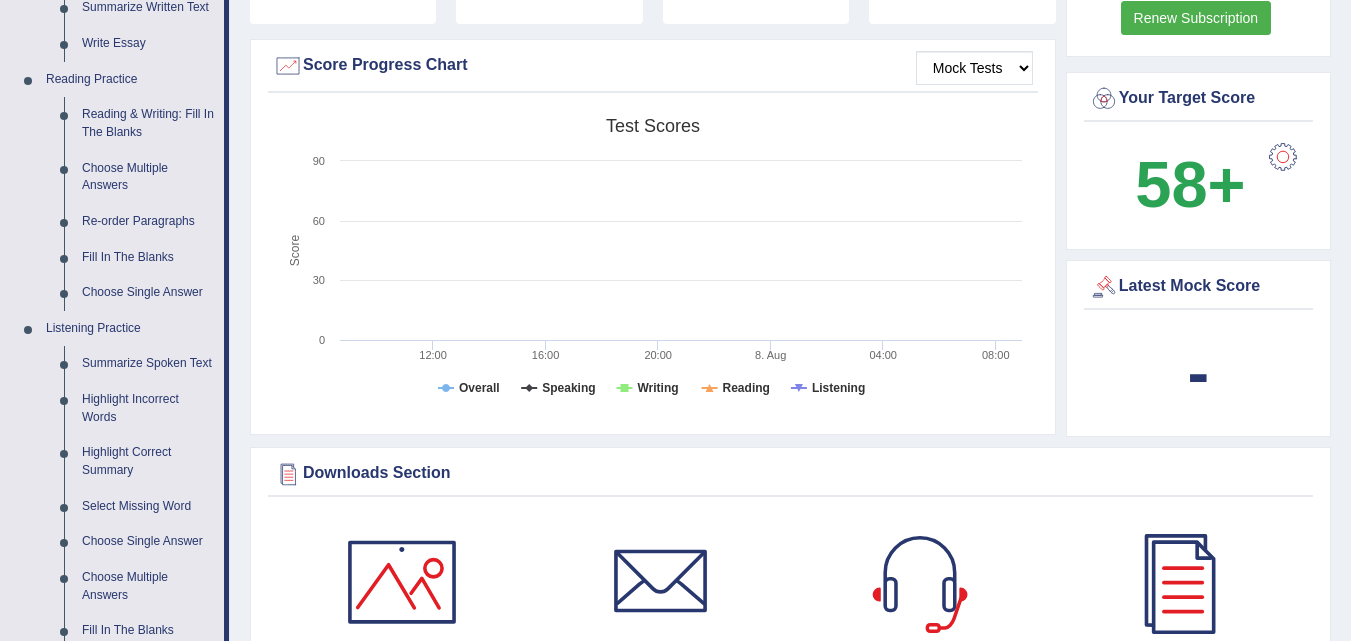 drag, startPoint x: 1316, startPoint y: 97, endPoint x: 1353, endPoint y: 88, distance: 38.078865 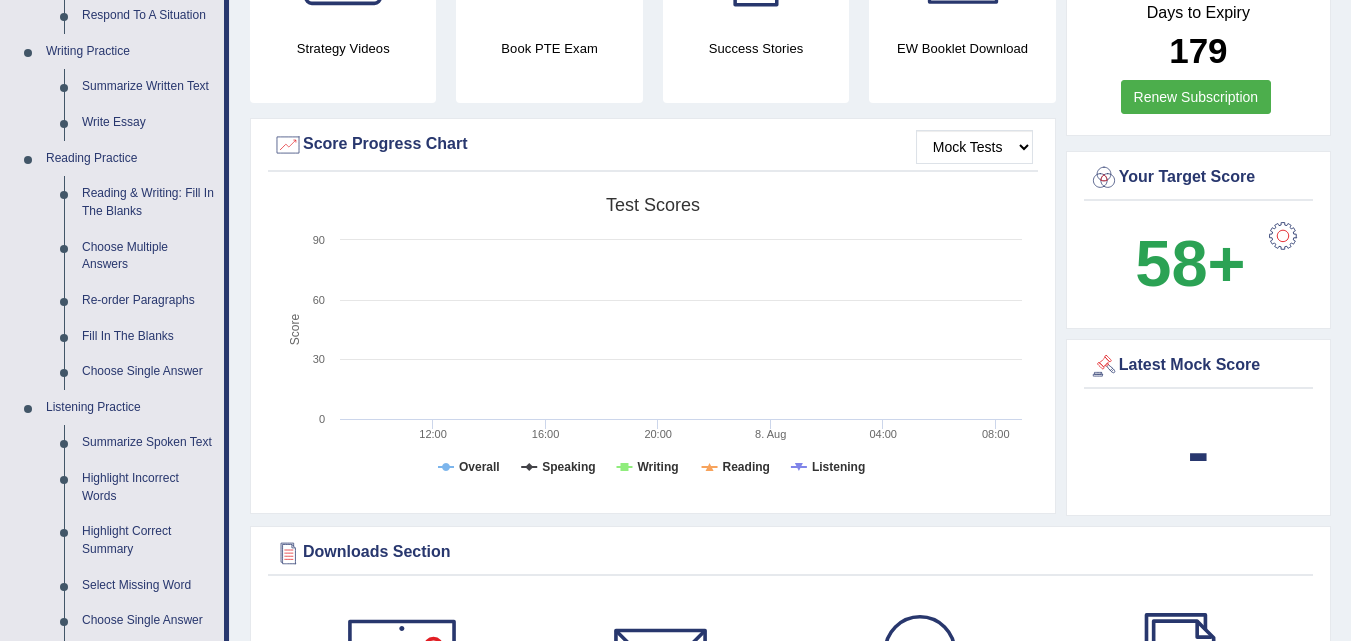 scroll, scrollTop: 480, scrollLeft: 0, axis: vertical 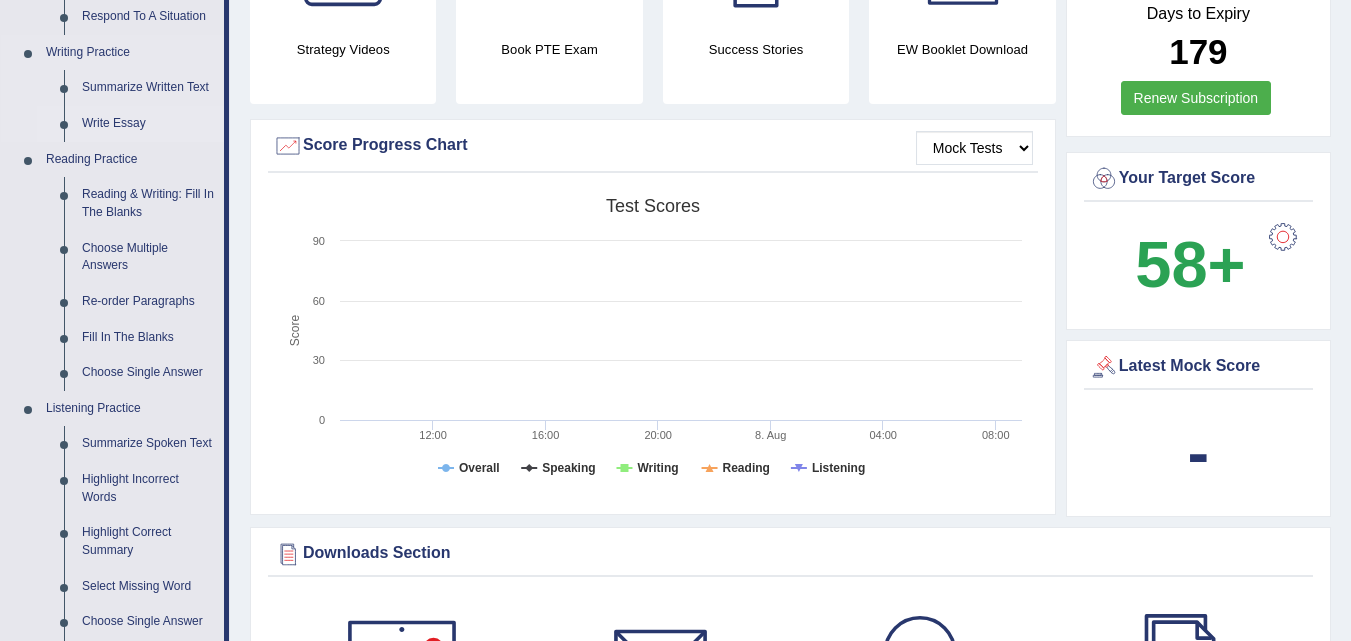 click on "Write Essay" at bounding box center [148, 124] 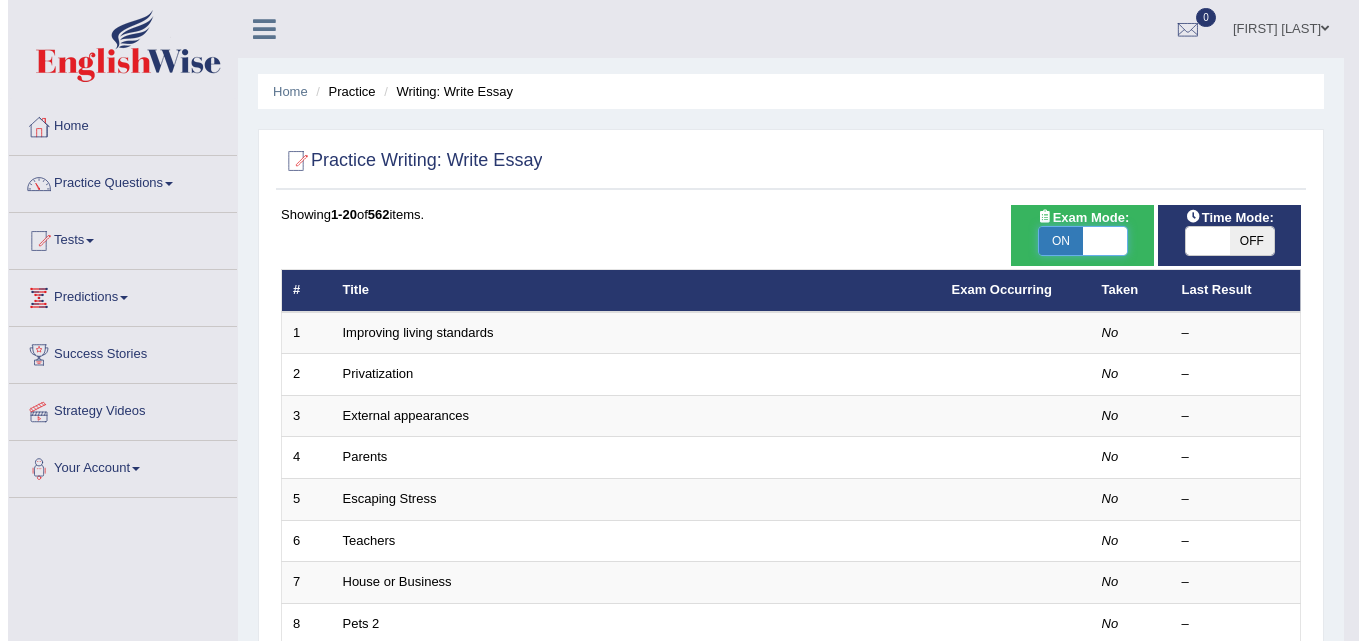 scroll, scrollTop: 0, scrollLeft: 0, axis: both 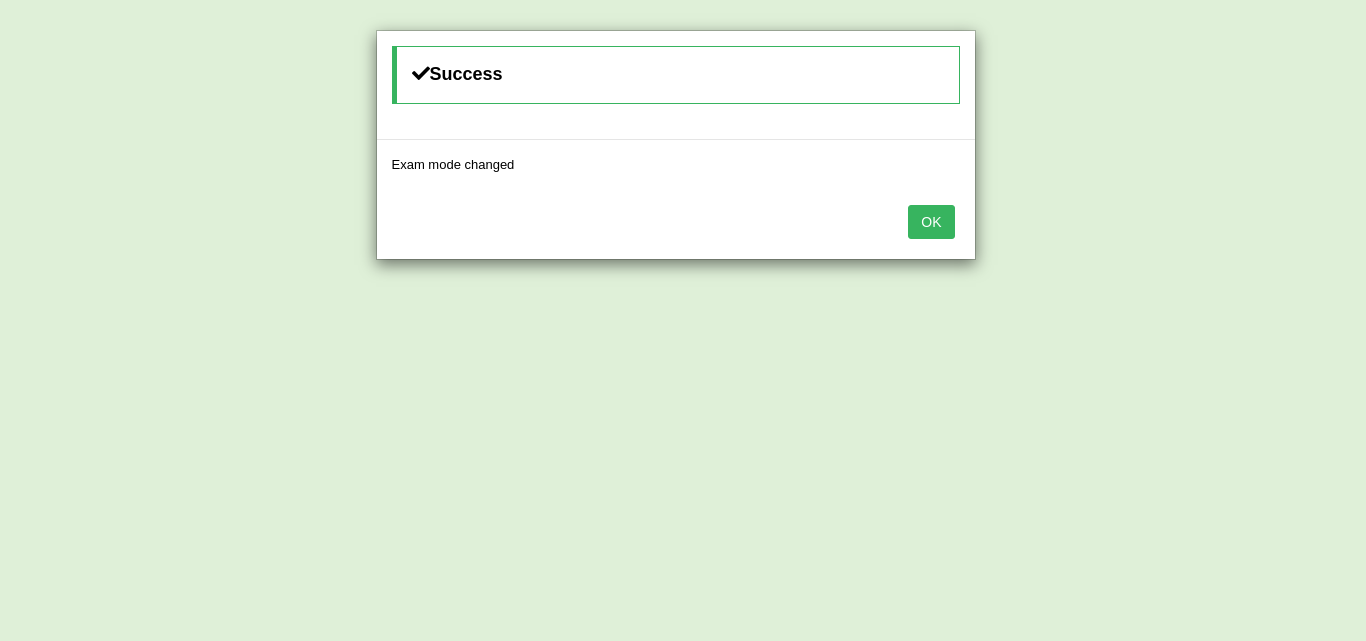 click on "OK" at bounding box center (931, 222) 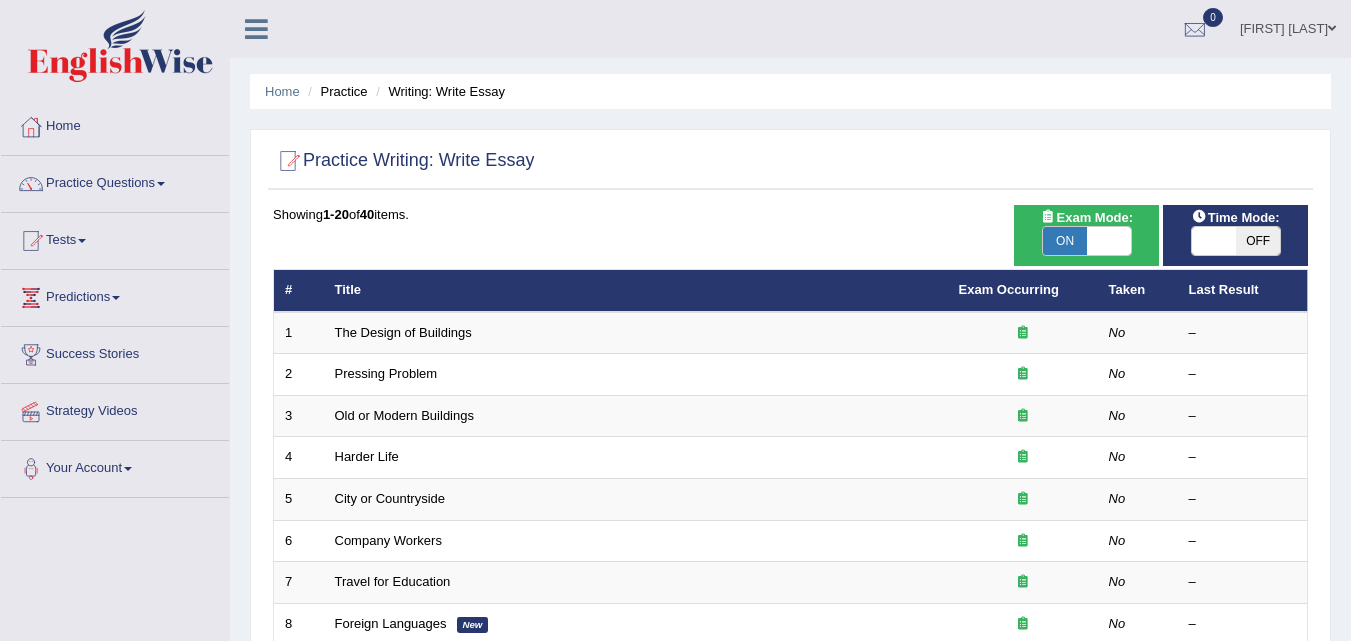 scroll, scrollTop: 0, scrollLeft: 0, axis: both 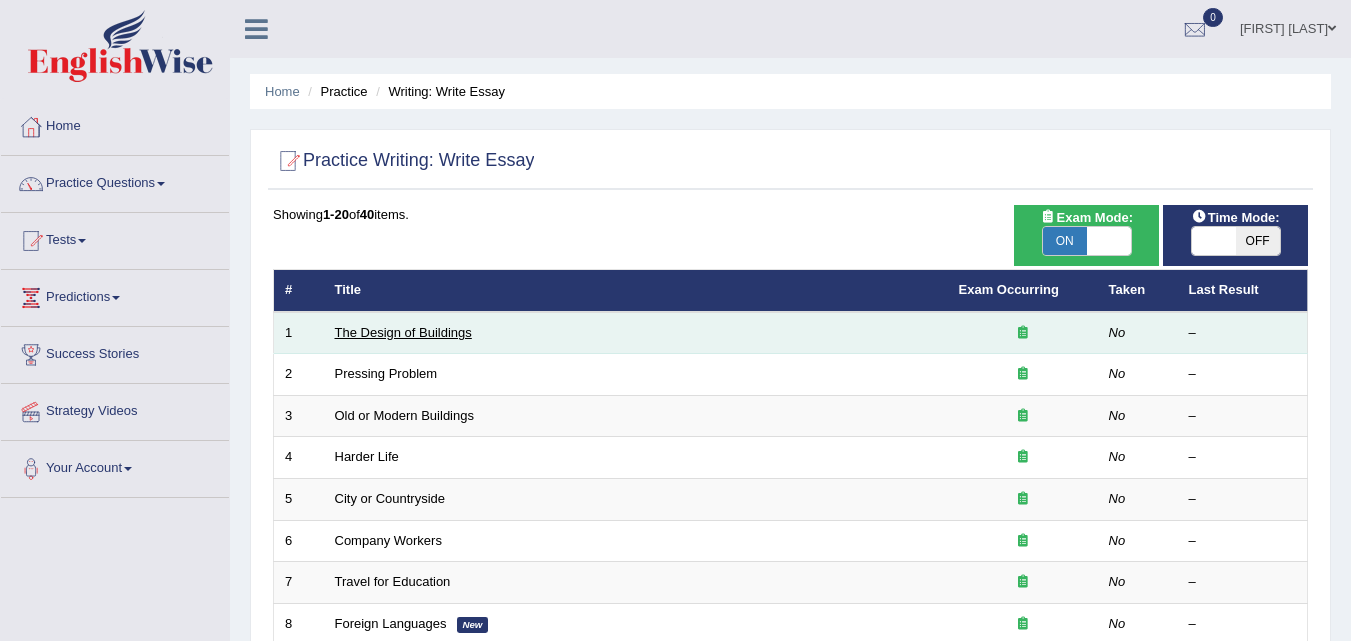 click on "The Design of Buildings" at bounding box center (403, 332) 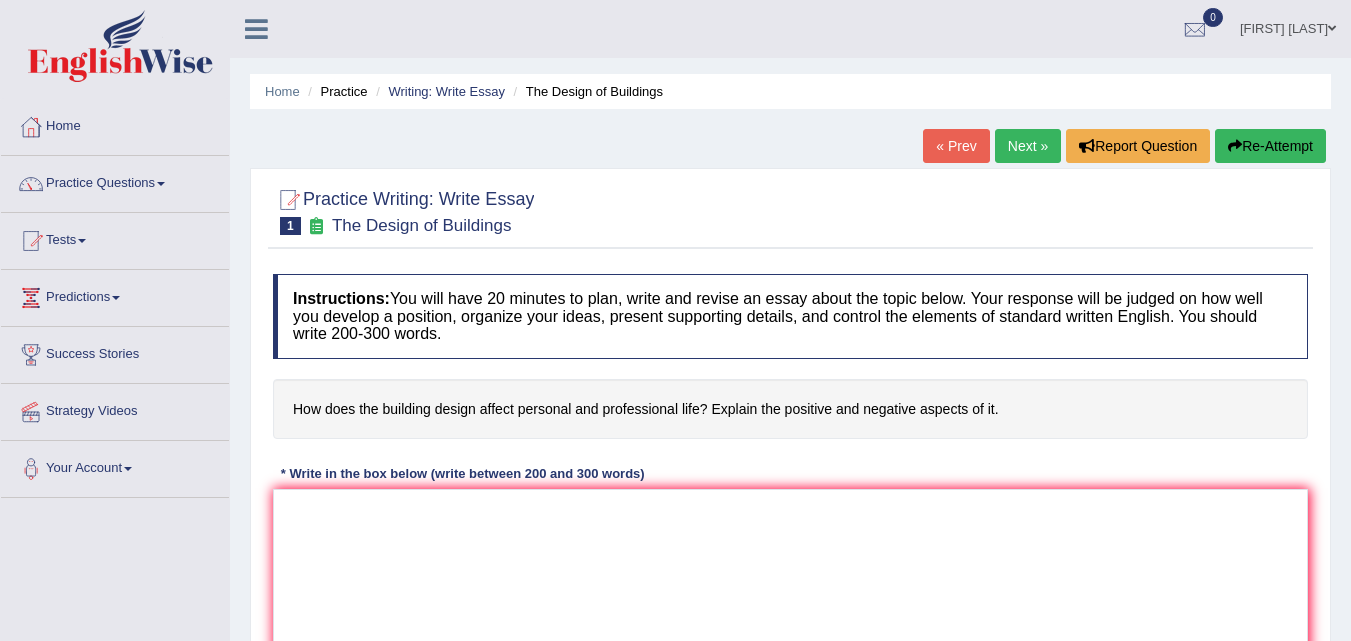 scroll, scrollTop: 0, scrollLeft: 0, axis: both 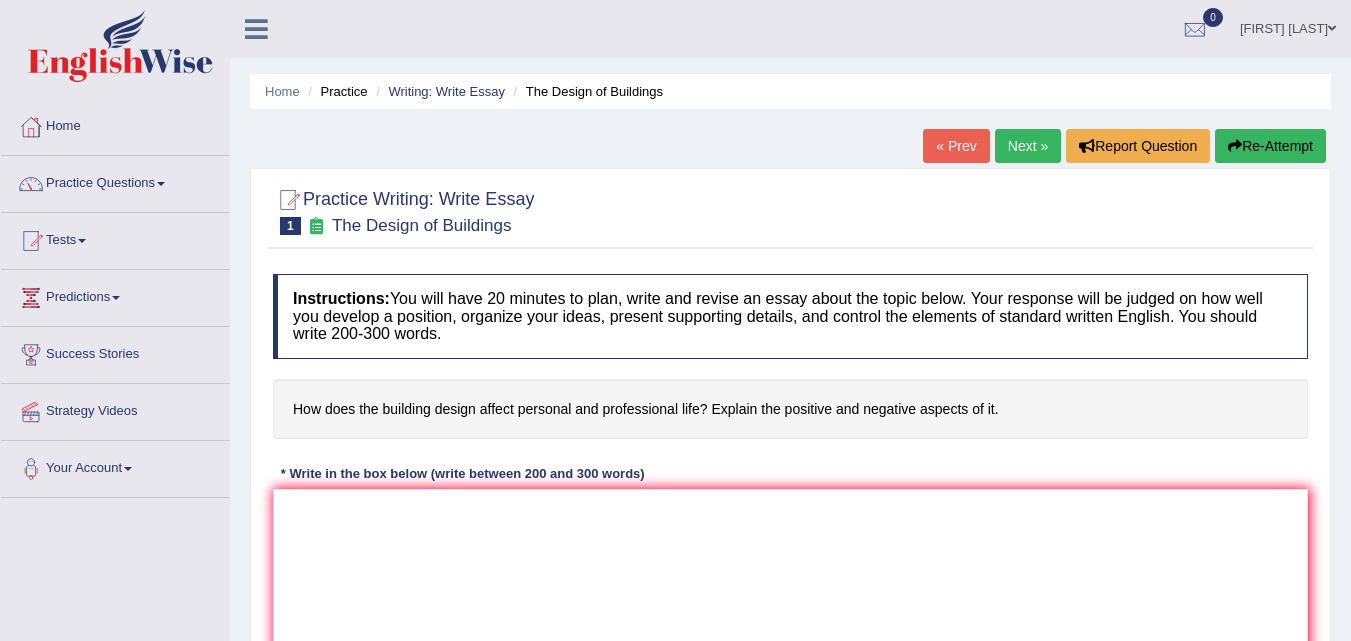click on "Next »" at bounding box center [1028, 146] 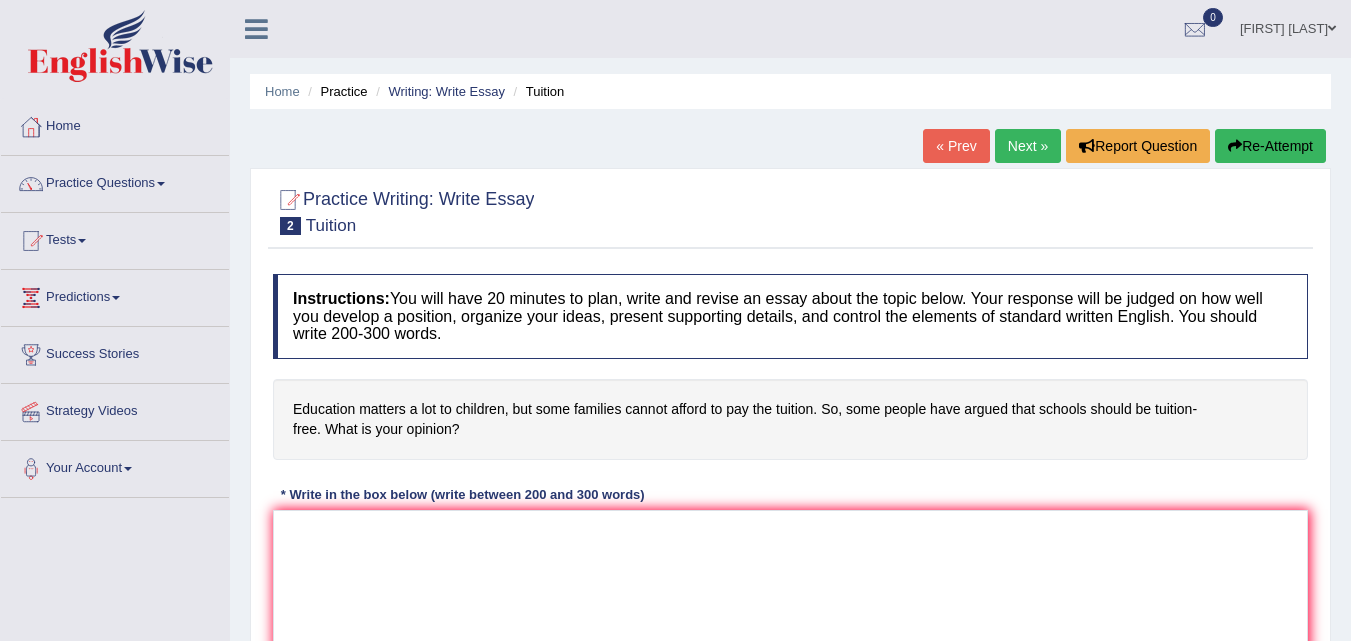 click at bounding box center [790, 607] 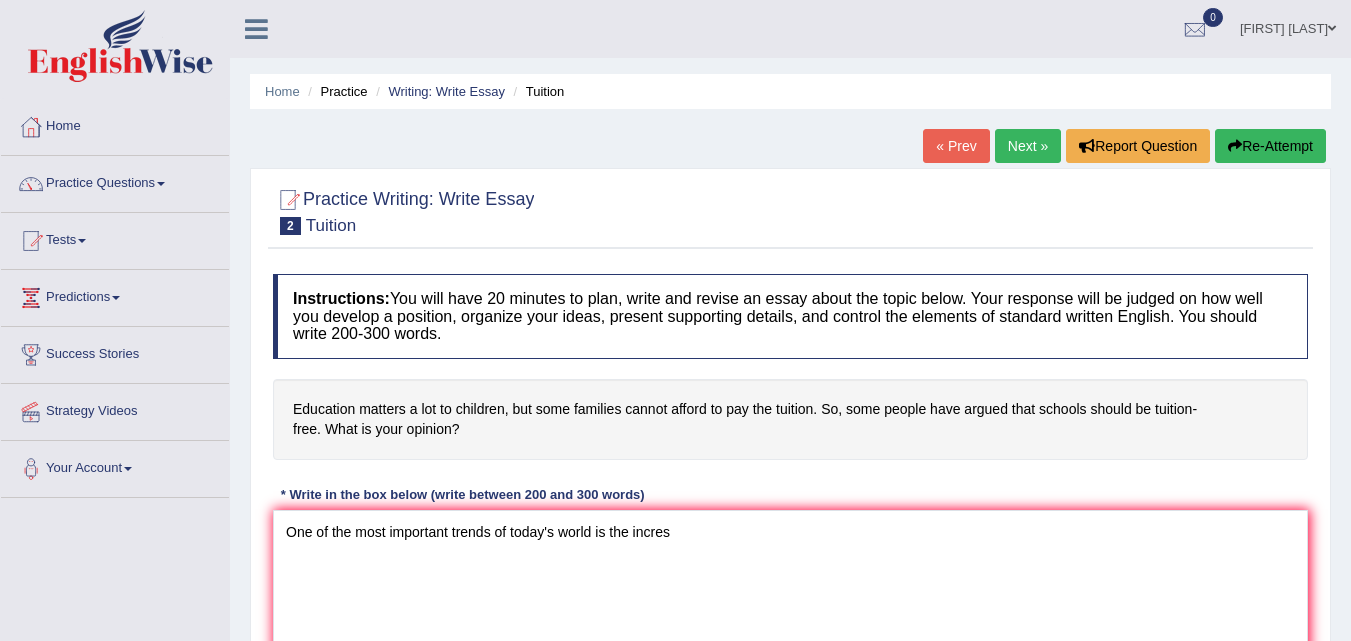 click on "One of the most important trends of today's world is the incres" at bounding box center [790, 607] 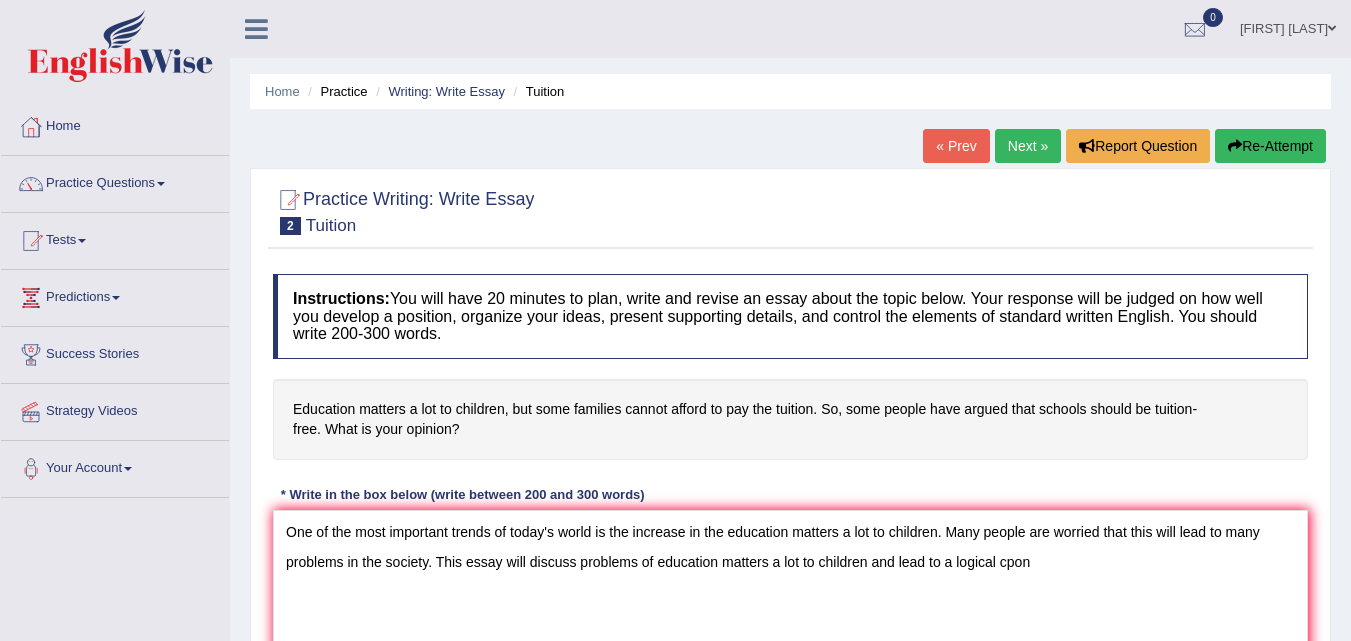 click on "One of the most important trends of today's world is the increase in the education matters a lot to children. Many people are worried that this will lead to many problems in the society. This essay will discuss problems of education matters a lot to children and lead to a logical cpon" at bounding box center (790, 607) 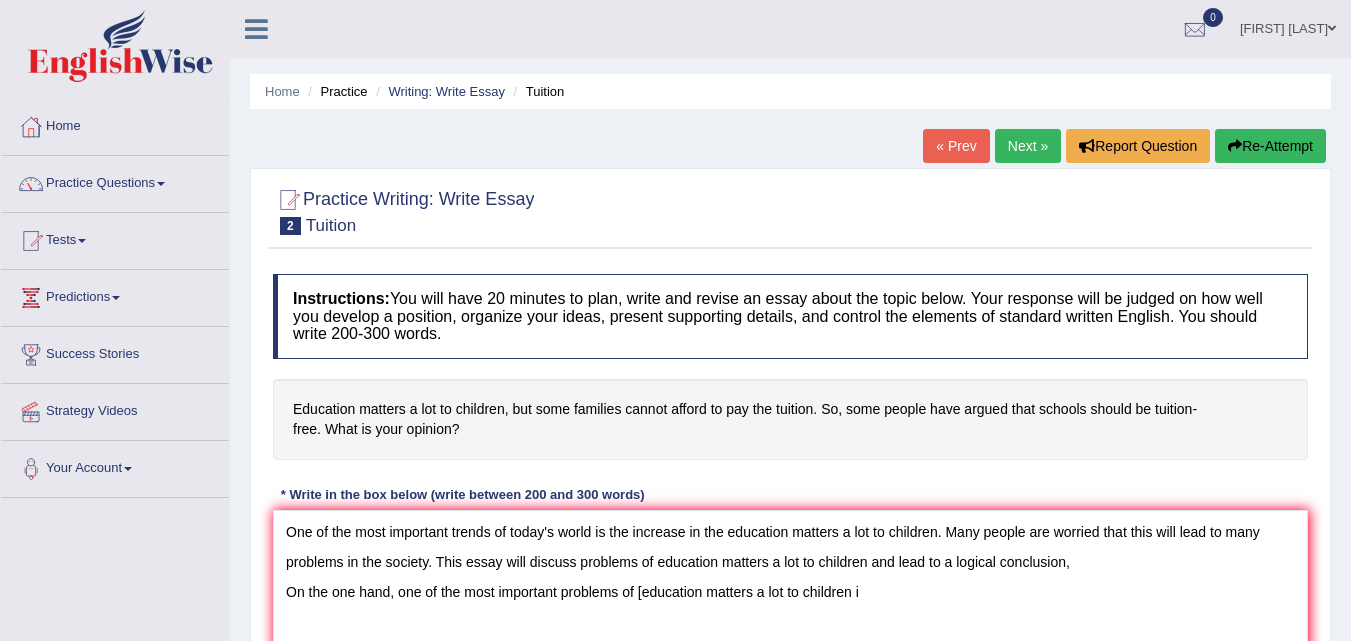 click on "One of the most important trends of today's world is the increase in the education matters a lot to children. Many people are worried that this will lead to many problems in the society. This essay will discuss problems of education matters a lot to children and lead to a logical conclusion,
On the one hand, one of the most important problems of [education matters a lot to children i" at bounding box center (790, 607) 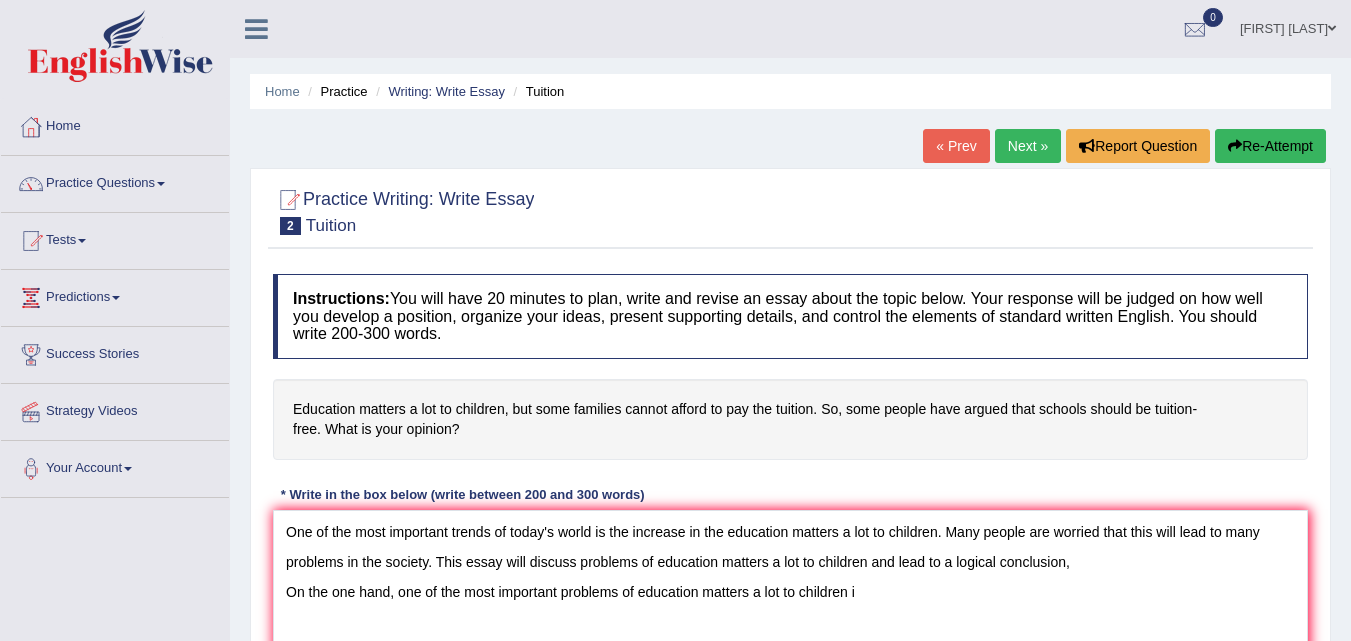 click on "One of the most important trends of today's world is the increase in the education matters a lot to children. Many people are worried that this will lead to many problems in the society. This essay will discuss problems of education matters a lot to children and lead to a logical conclusion,
On the one hand, one of the most important problems of education matters a lot to children i" at bounding box center [790, 607] 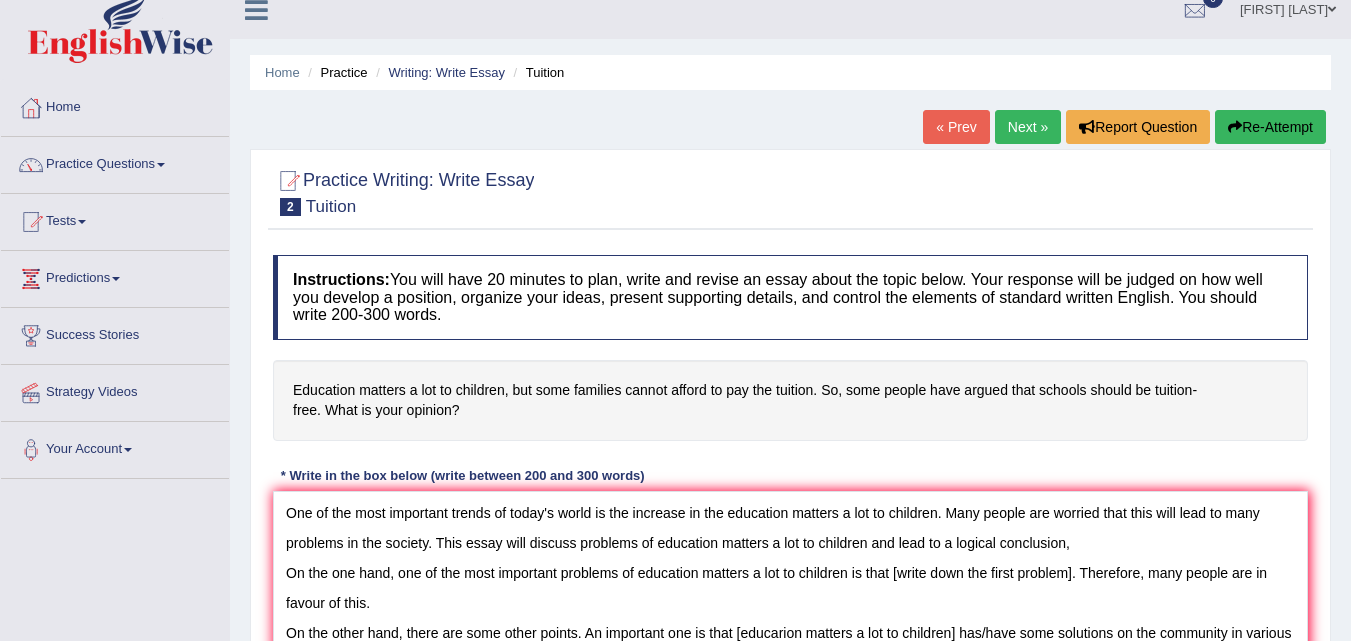 scroll, scrollTop: 49, scrollLeft: 0, axis: vertical 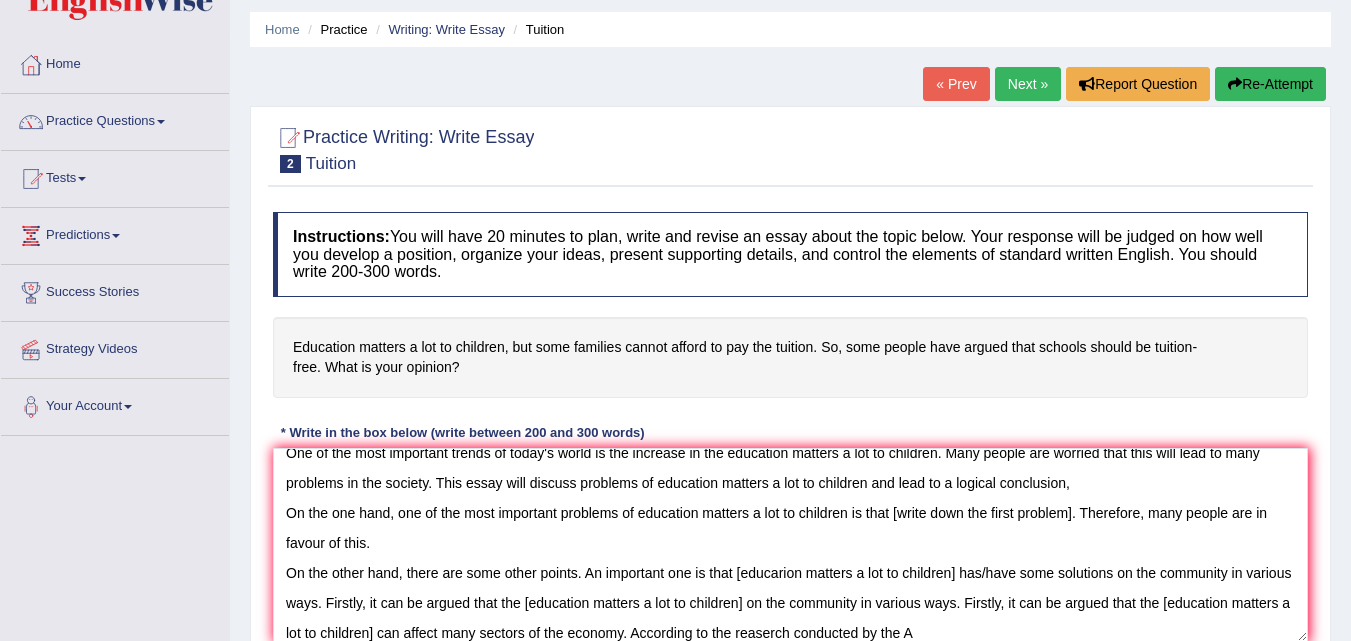 type on "One of the most important trends of today's world is the increase in the education matters a lot to children. Many people are worried that this will lead to many problems in the society. This essay will discuss problems of education matters a lot to children and lead to a logical conclusion,
On the one hand, one of the most important problems of education matters a lot to children is that [write down the first problem]. Therefore, many people are in favour of this.
On the other hand, there are some other points. An important one is that [educarion matters a lot to children] has/have some solutions on the community in various ways. Firstly, it can be argued that the [education matters a lot to children] on the community in various ways. Firstly, it can be argued that the [education matters a lot to children] can affect many sectors of the economy. According to the reaserch conducted by the A" 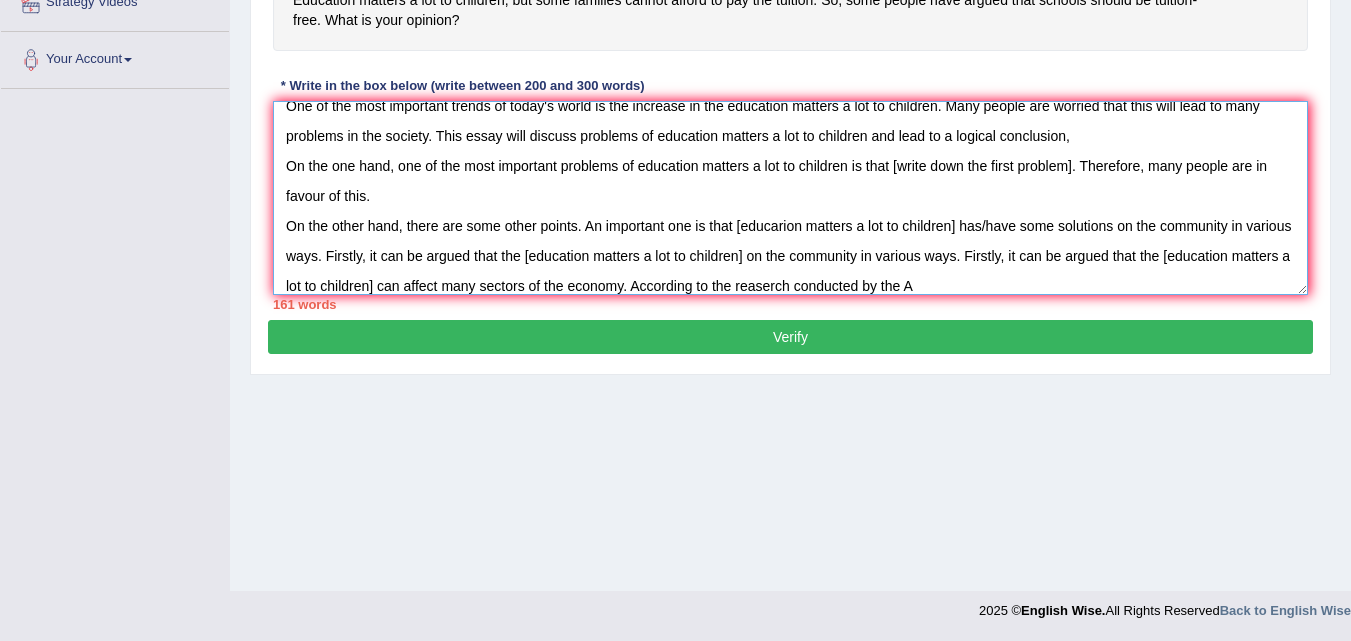 click on "One of the most important trends of today's world is the increase in the education matters a lot to children. Many people are worried that this will lead to many problems in the society. This essay will discuss problems of education matters a lot to children and lead to a logical conclusion,
On the one hand, one of the most important problems of education matters a lot to children is that [write down the first problem]. Therefore, many people are in favour of this.
On the other hand, there are some other points. An important one is that [educarion matters a lot to children] has/have some solutions on the community in various ways. Firstly, it can be argued that the [education matters a lot to children] on the community in various ways. Firstly, it can be argued that the [education matters a lot to children] can affect many sectors of the economy. According to the reaserch conducted by the A" at bounding box center [790, 198] 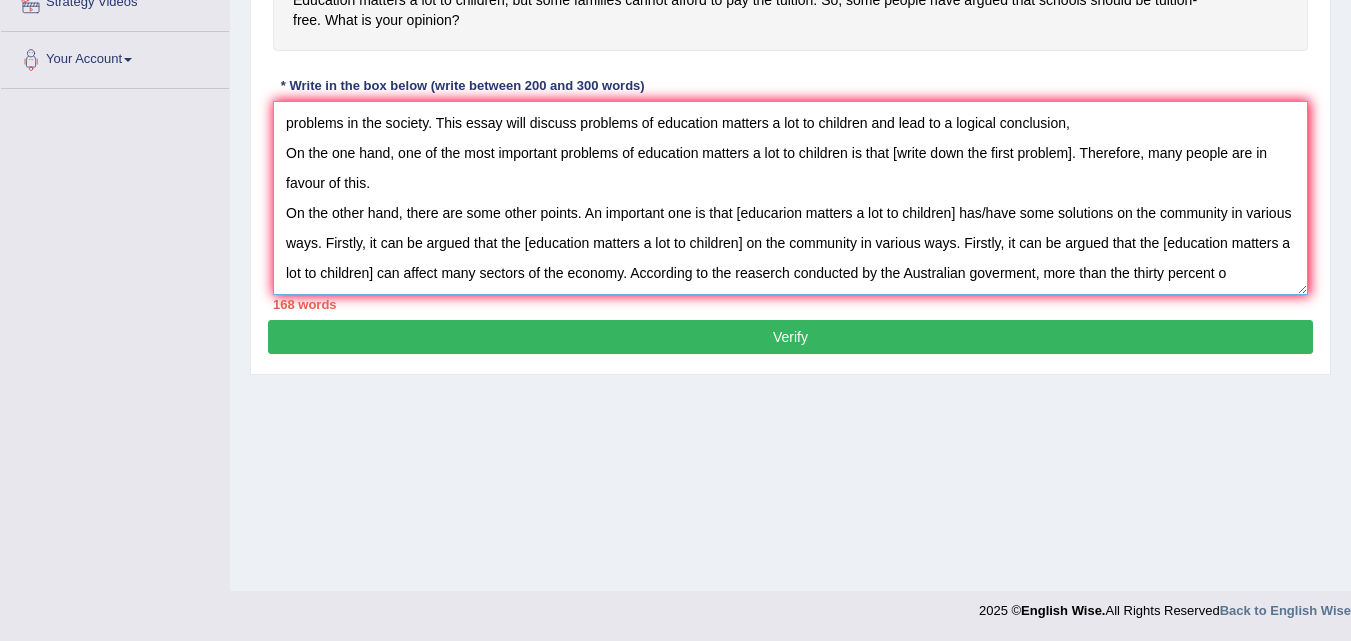 scroll, scrollTop: 47, scrollLeft: 0, axis: vertical 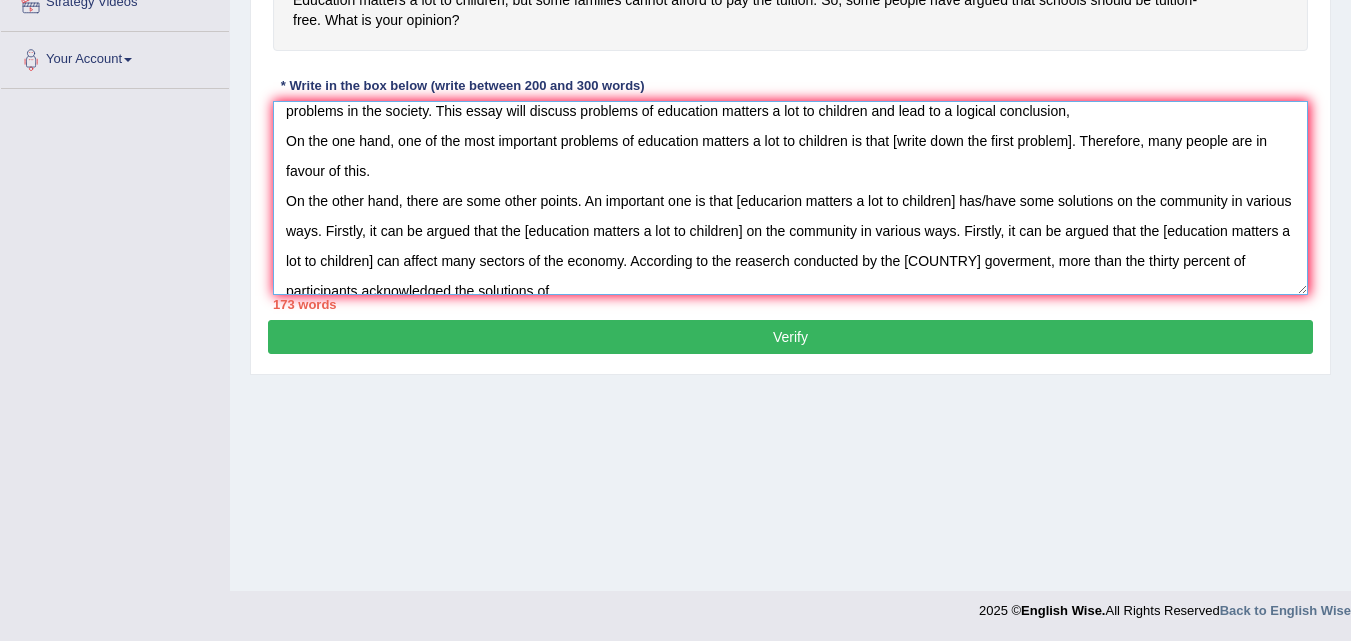 click on "One of the most important trends of today's world is the increase in the education matters a lot to children. Many people are worried that this will lead to many problems in the society. This essay will discuss problems of education matters a lot to children and lead to a logical conclusion,
On the one hand, one of the most important problems of education matters a lot to children is that [write down the first problem]. Therefore, many people are in favour of this.
On the other hand, there are some other points. An important one is that [educarion matters a lot to children] has/have some solutions on the community in various ways. Firstly, it can be argued that the [education matters a lot to children] on the community in various ways. Firstly, it can be argued that the [education matters a lot to children] can affect many sectors of the economy. According to the reaserch conducted by the [COUNTRY] goverment, more than the thirty percent of participants acknowledged the solutions of" at bounding box center (790, 198) 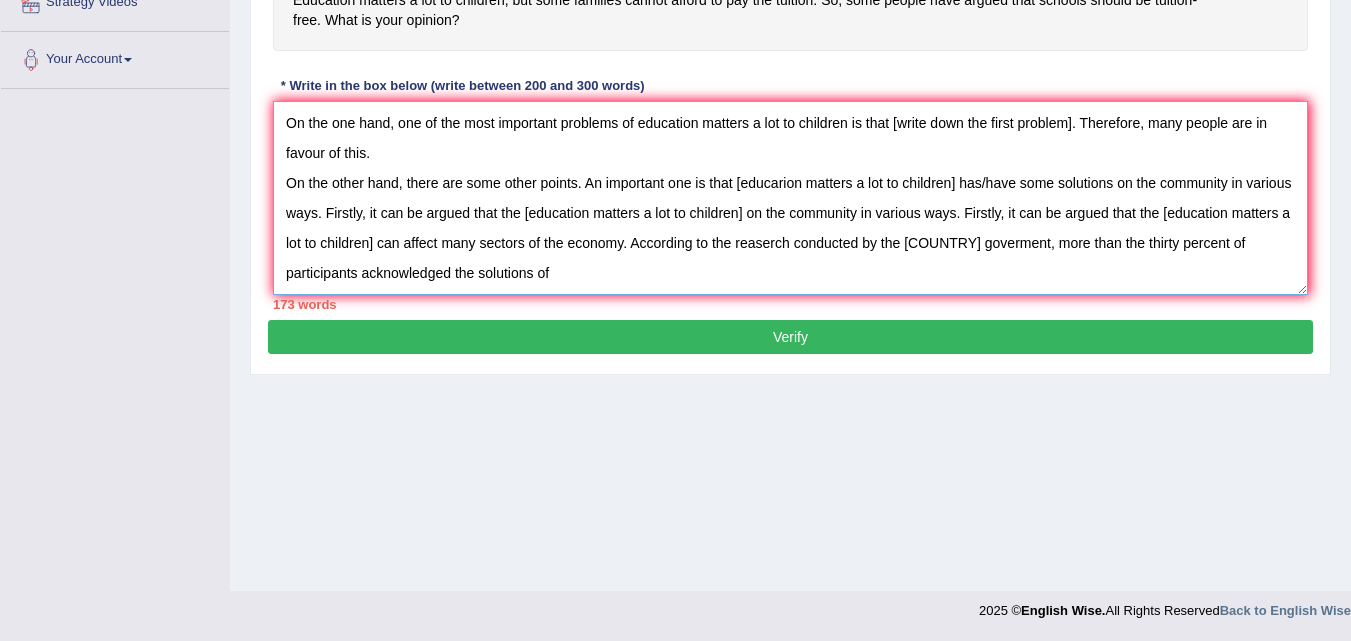 click on "One of the most important trends of today's world is the increase in the education matters a lot to children. Many people are worried that this will lead to many problems in the society. This essay will discuss problems of education matters a lot to children and lead to a logical conclusion,
On the one hand, one of the most important problems of education matters a lot to children is that [write down the first problem]. Therefore, many people are in favour of this.
On the other hand, there are some other points. An important one is that [educarion matters a lot to children] has/have some solutions on the community in various ways. Firstly, it can be argued that the [education matters a lot to children] on the community in various ways. Firstly, it can be argued that the [education matters a lot to children] can affect many sectors of the economy. According to the reaserch conducted by the [COUNTRY] goverment, more than the thirty percent of participants acknowledged the solutions of" at bounding box center (790, 198) 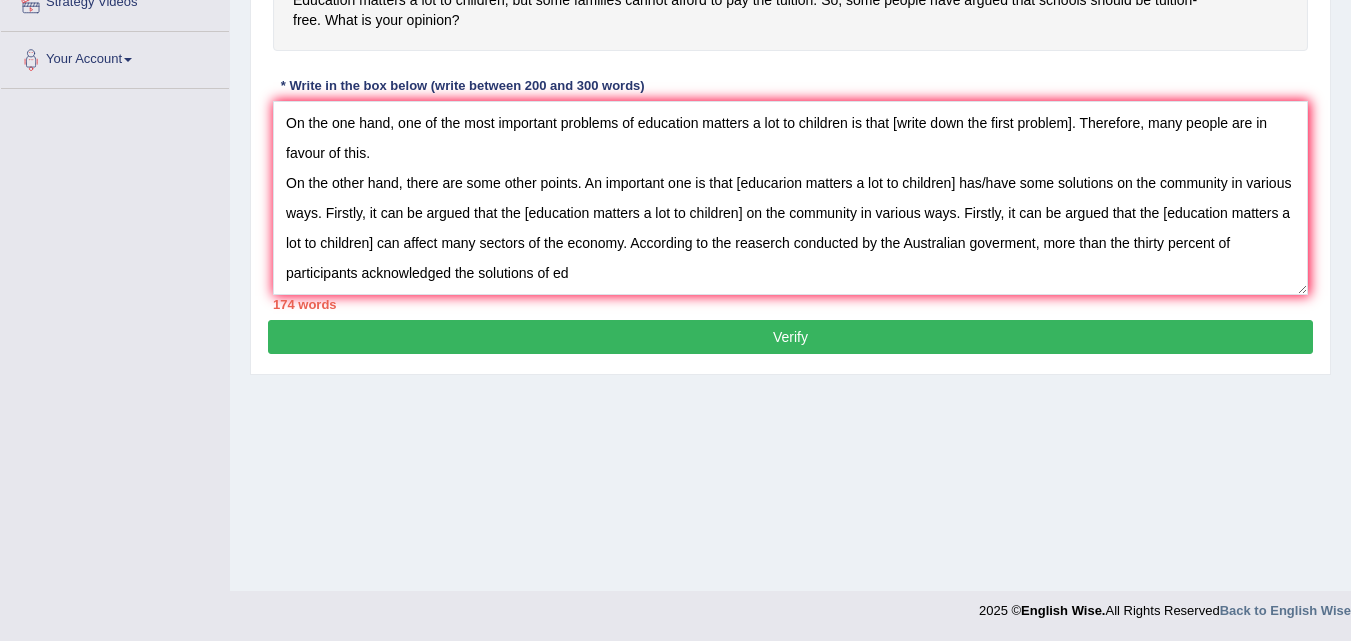 click on "Practice Writing: Write Essay
2
Tuition
Instructions:  You will have 20 minutes to plan, write and revise an essay about the topic below. Your response will be judged on how well you develop a position, organize your ideas, present supporting details, and control the elements of standard written English. You should write 200-300 words.
Education matters a lot to children, but some families cannot afford to pay the tuition. So, some people have argued that schools should be tuition-free. What is your opinion? * Write in the box below (write between 200 and 300 words) 174 words Written Keywords: A.I. Engine Result: Processing... 90-Points (9-Bands) Sample Answer: . Verify" at bounding box center (790, 67) 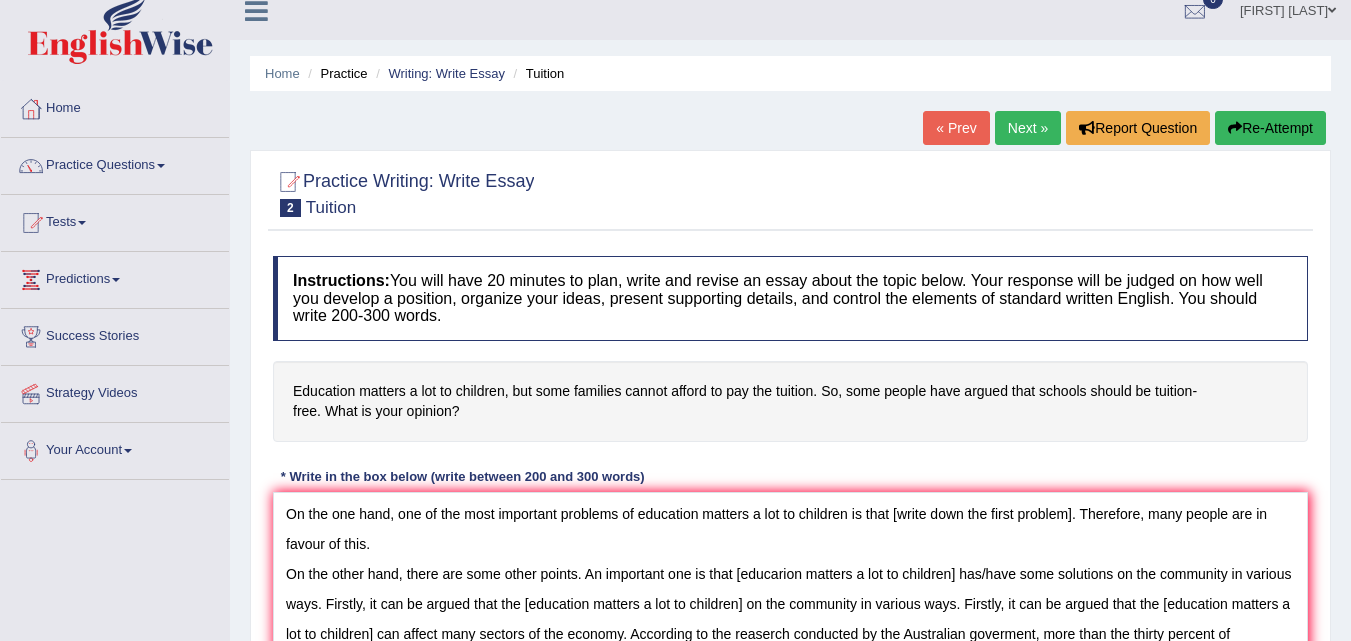 scroll, scrollTop: 0, scrollLeft: 0, axis: both 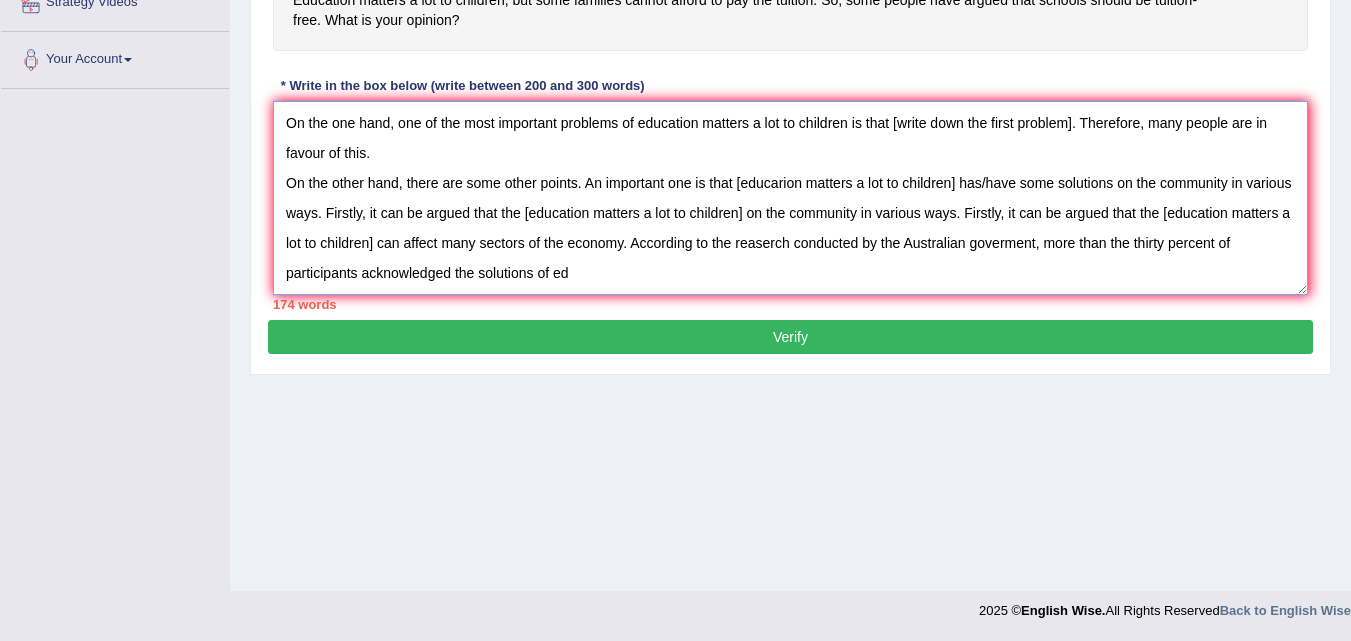 click on "One of the most important trends of today's world is the increase in the education matters a lot to children. Many people are worried that this will lead to many problems in the society. This essay will discuss problems of education matters a lot to children and lead to a logical conclusion,
On the one hand, one of the most important problems of education matters a lot to children is that [write down the first problem]. Therefore, many people are in favour of this.
On the other hand, there are some other points. An important one is that [educarion matters a lot to children] has/have some solutions on the community in various ways. Firstly, it can be argued that the [education matters a lot to children] on the community in various ways. Firstly, it can be argued that the [education matters a lot to children] can affect many sectors of the economy. According to the reaserch conducted by the Australian goverment, more than the thirty percent of participants acknowledged the solutions of ed" at bounding box center (790, 198) 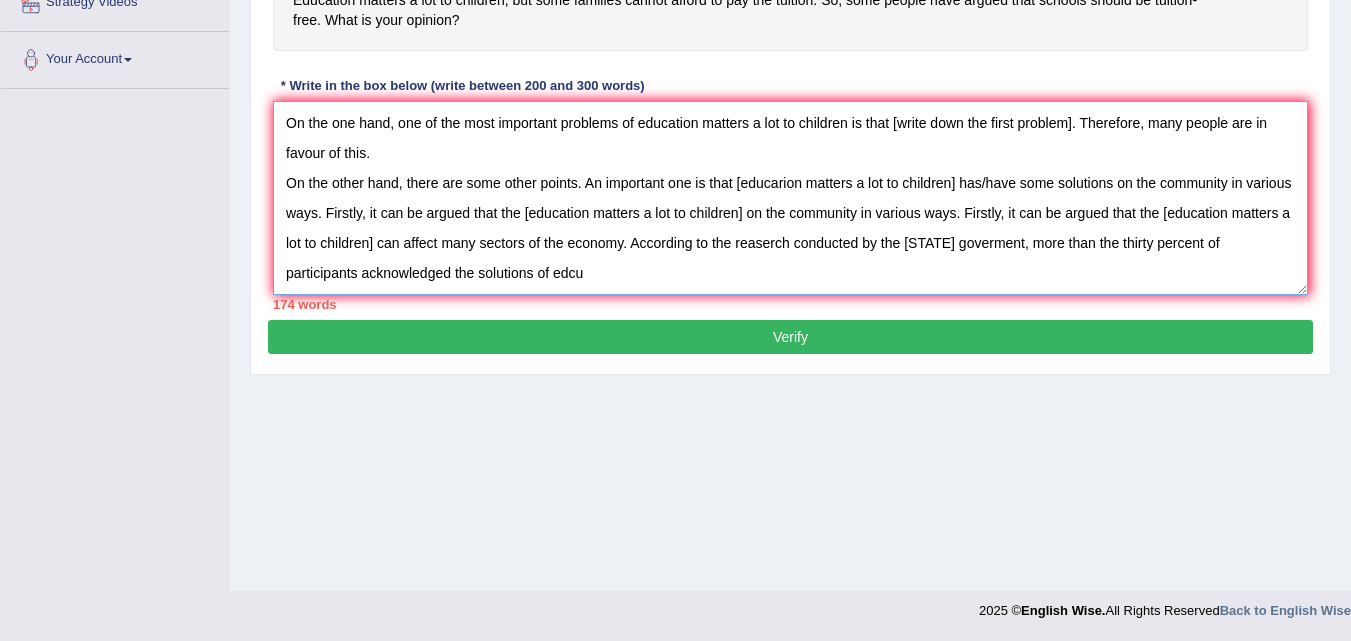 scroll, scrollTop: 0, scrollLeft: 0, axis: both 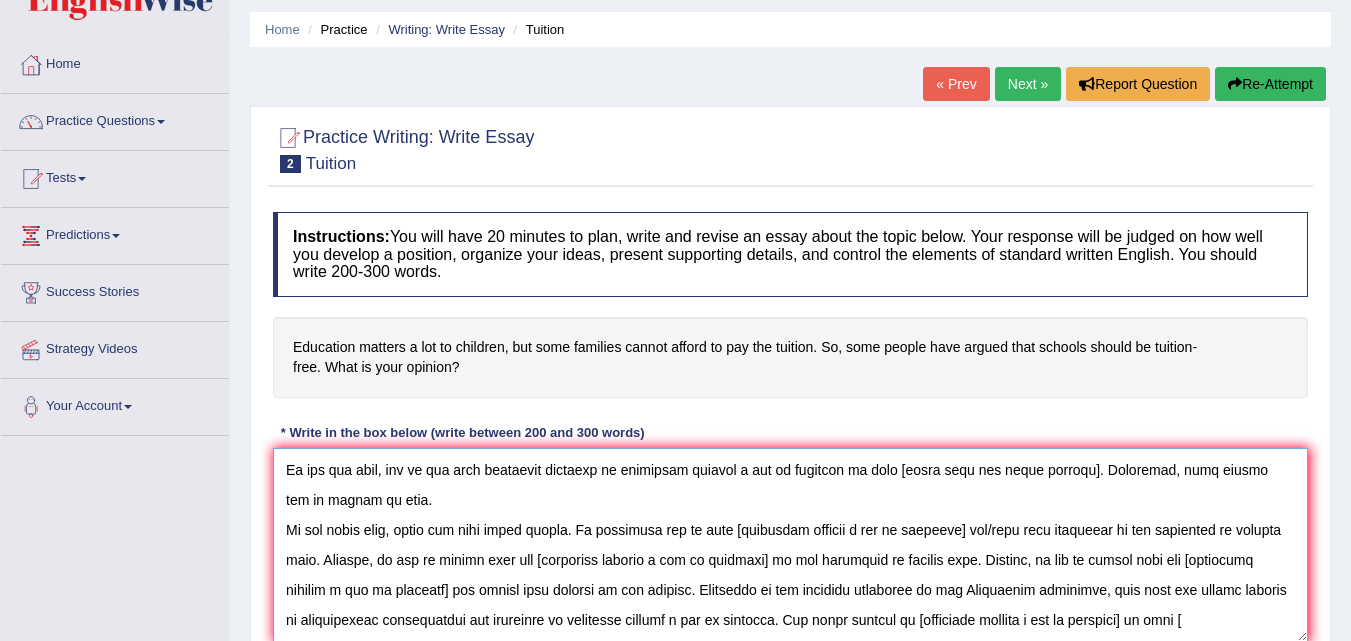 click at bounding box center (790, 545) 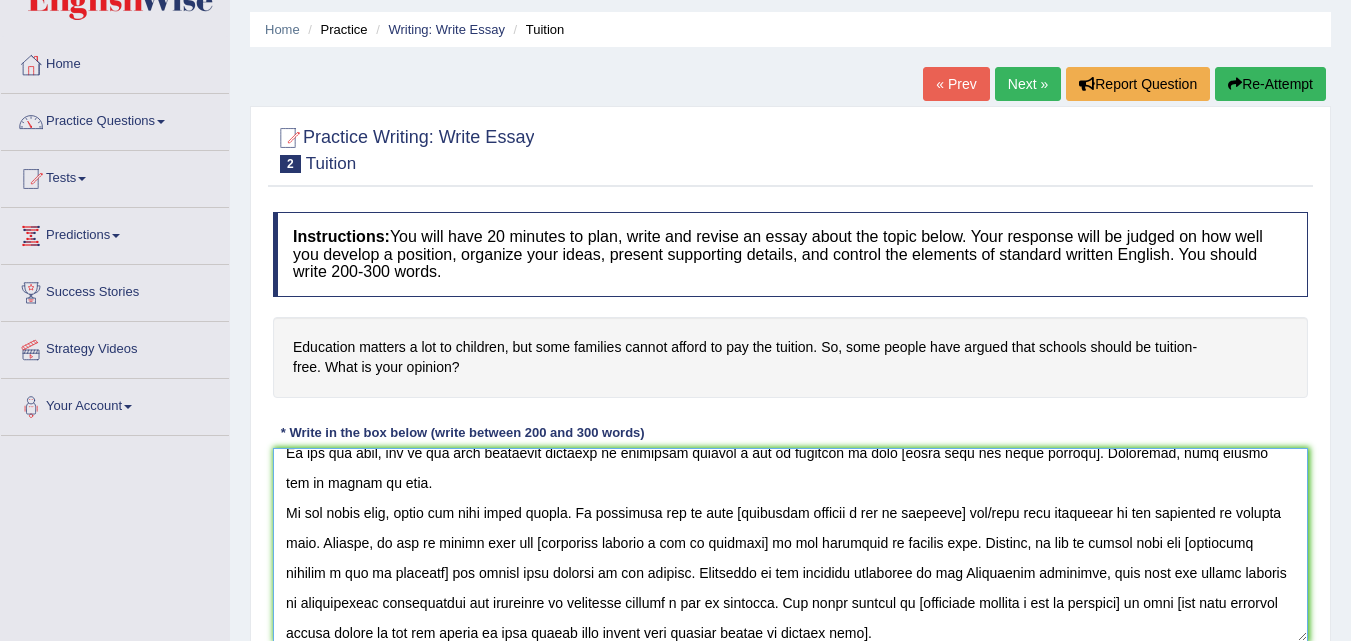 scroll, scrollTop: 107, scrollLeft: 0, axis: vertical 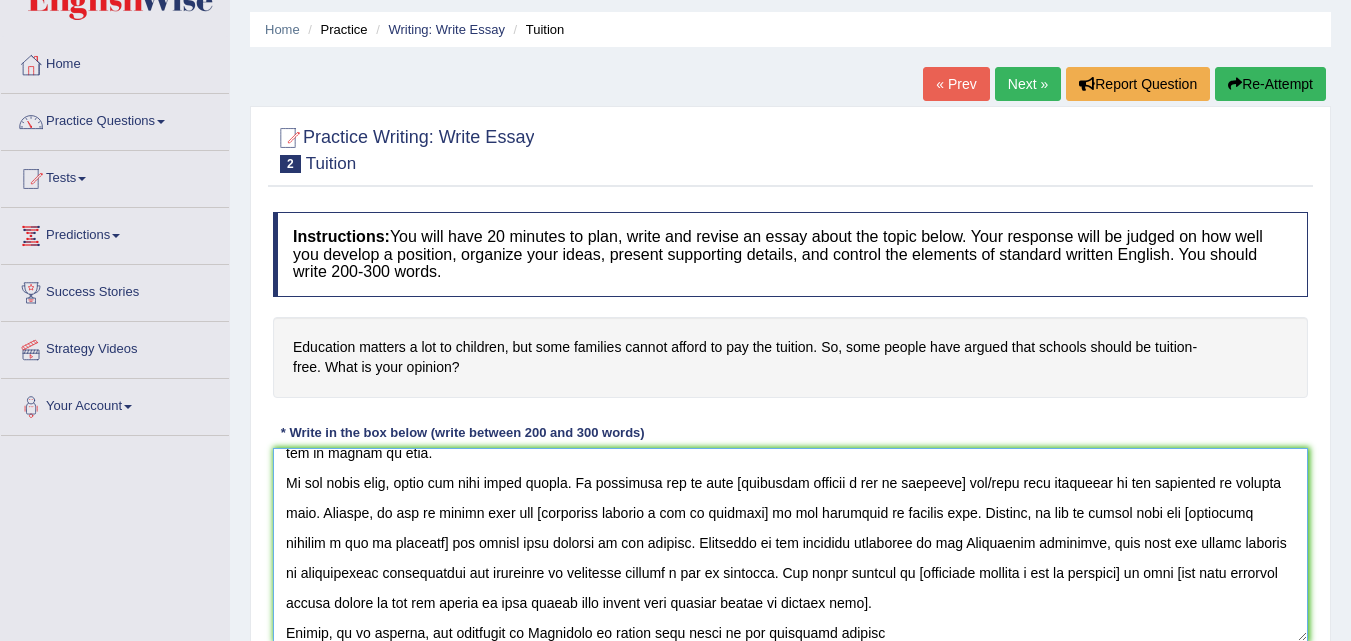 click at bounding box center (790, 545) 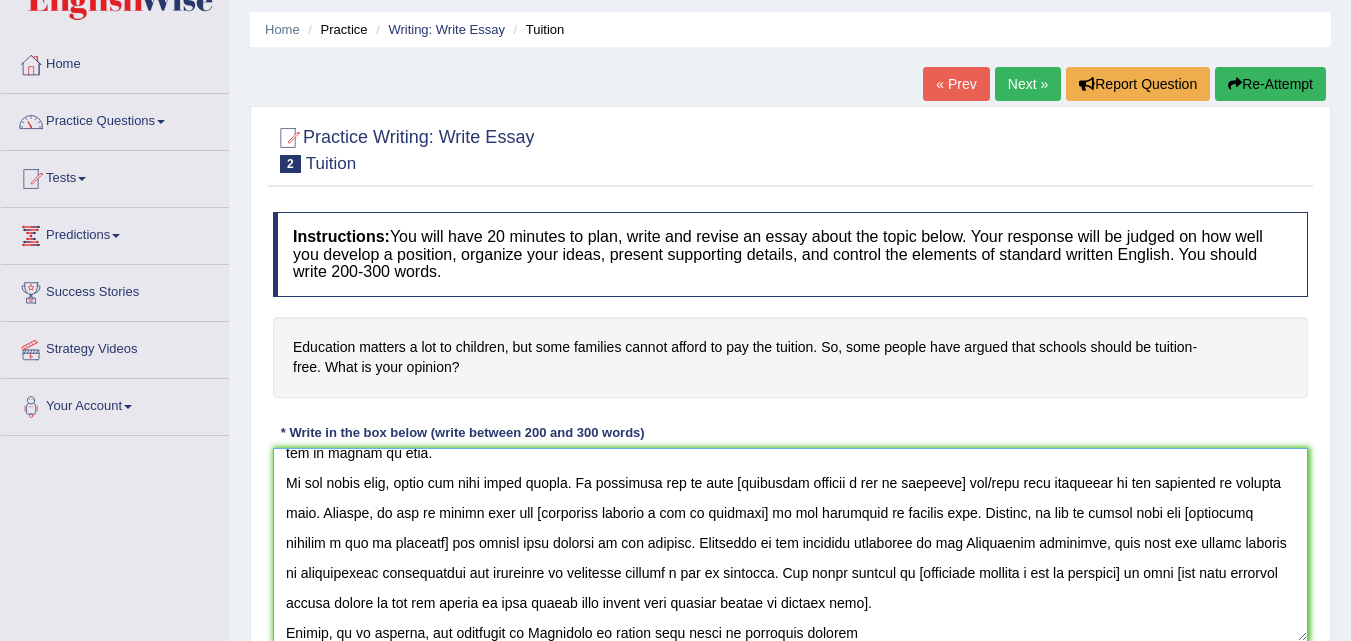 click at bounding box center (790, 545) 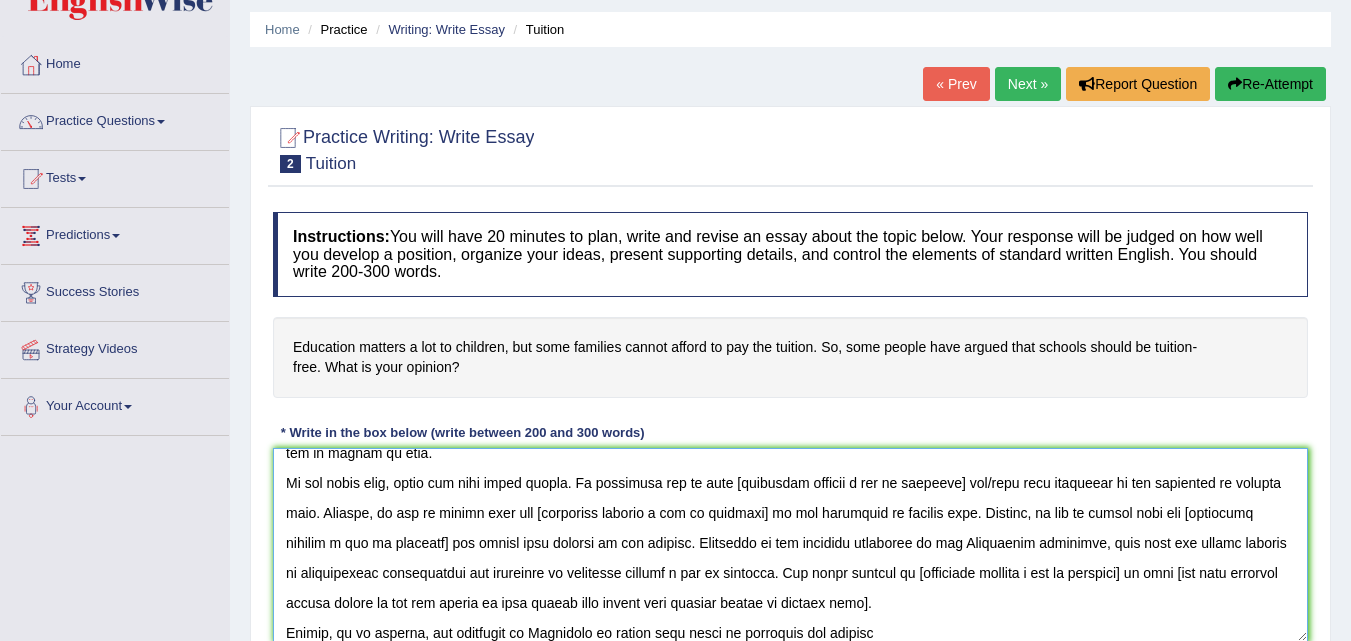 click at bounding box center [790, 545] 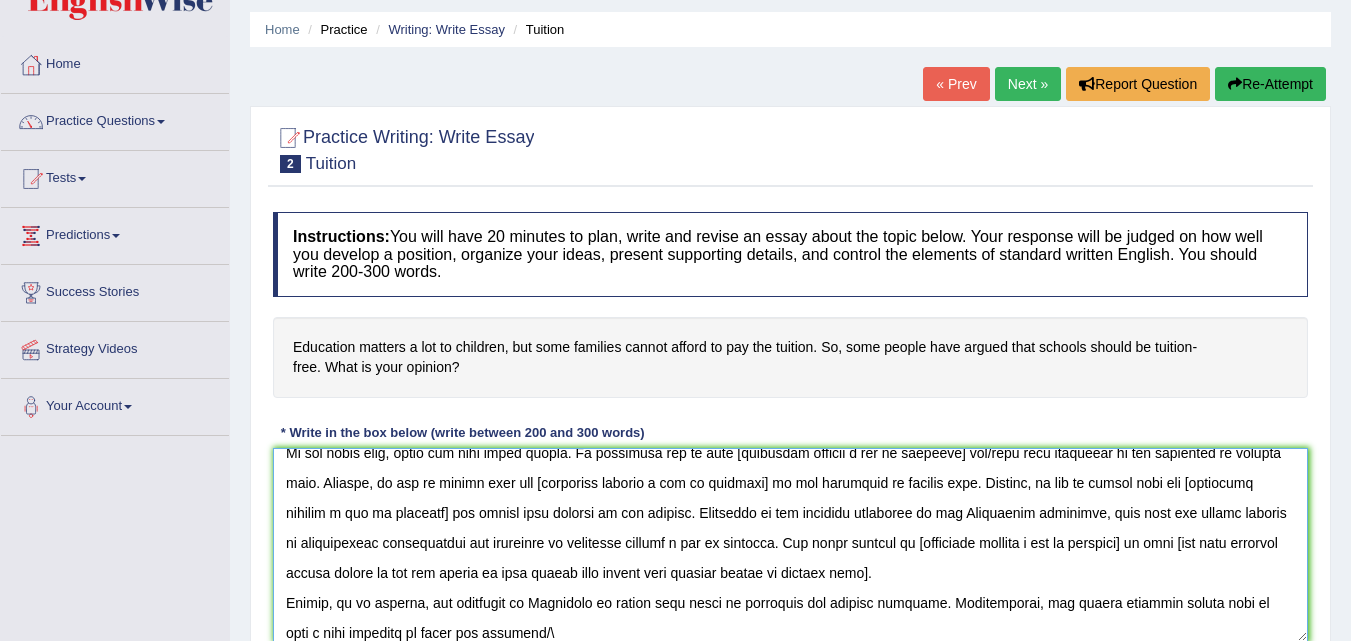 scroll, scrollTop: 167, scrollLeft: 0, axis: vertical 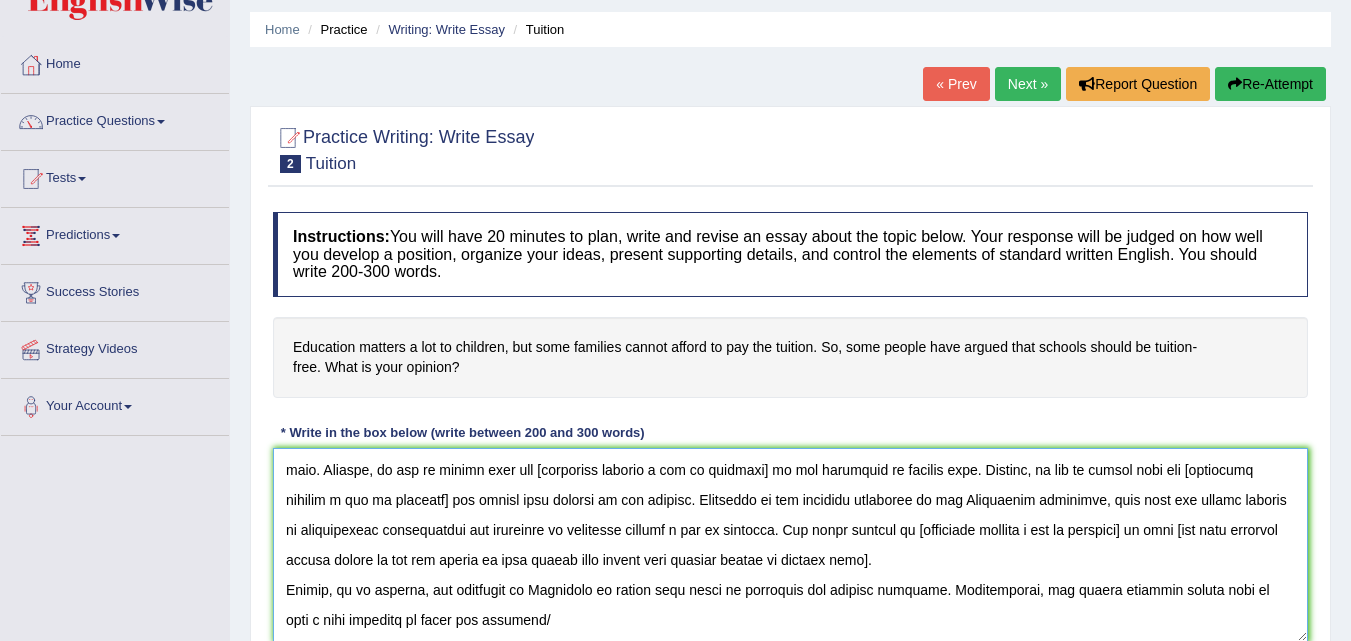 click at bounding box center [790, 545] 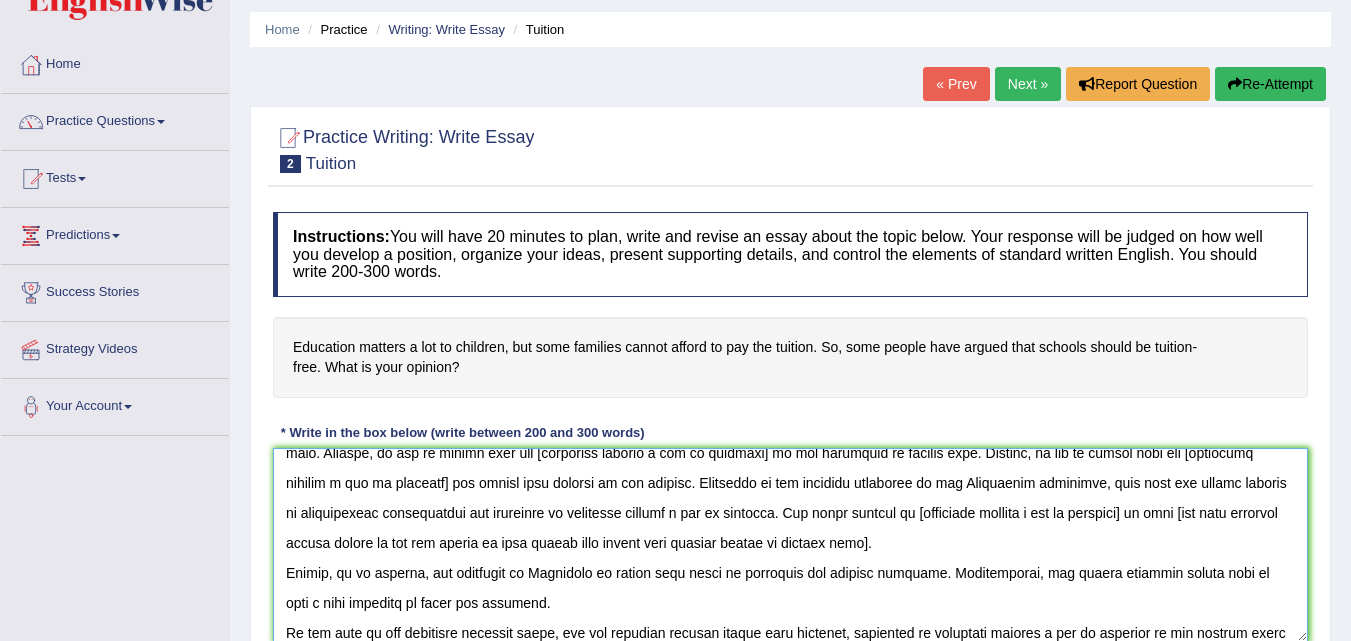 scroll, scrollTop: 197, scrollLeft: 0, axis: vertical 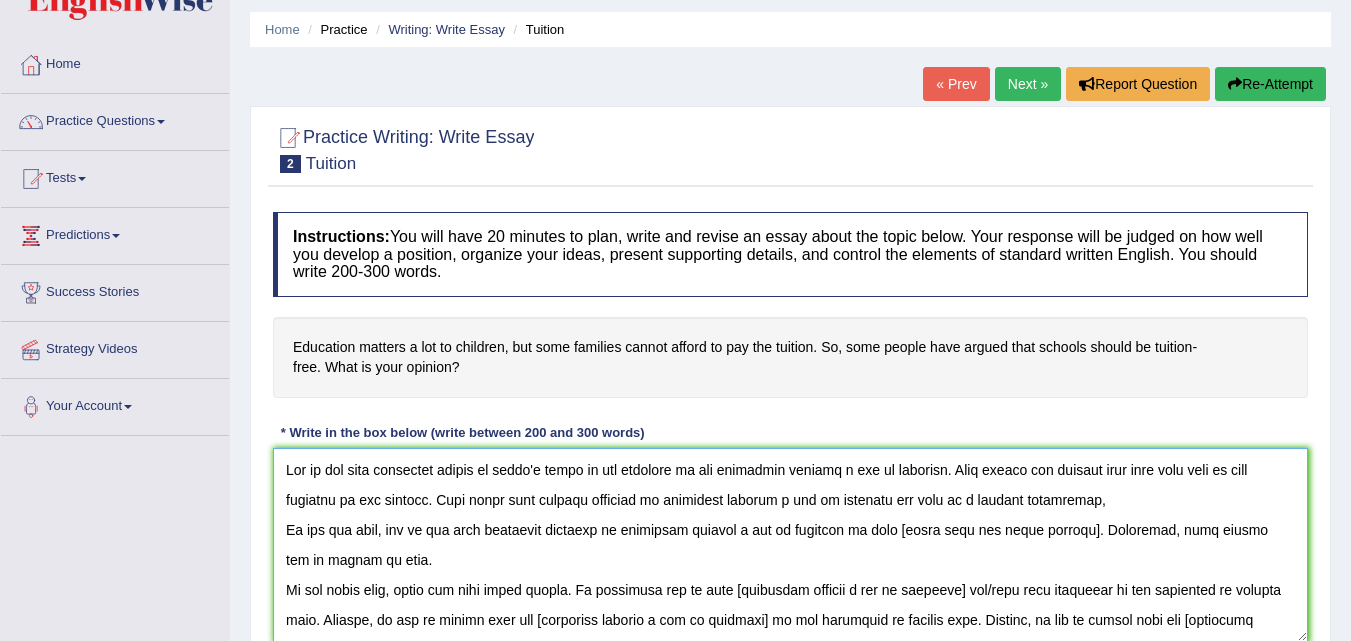 type on "One of the most important trends of today's world is the increase in the education matters a lot to children. Many people are worried that this will lead to many problems in the society. This essay will discuss problems of education matters a lot to children and lead to a logical conclusion,
On the one hand, one of the most important problems of education matters a lot to children is that [write down the first problem]. Therefore, many people are in favour of this.
On the other hand, there are some other points. An important one is that [educarion matters a lot to children] has/have some solutions on the community in various ways. Firstly, it can be argued that the [education matters a lot to children] on the community in various ways. Firstly, it can be argued that the [education matters a lot to children] can affect many sectors of the economy. According to the reaserch conducted by the Australian goverment, more than the thirty percent of participants acknowledged the solutions of education matters a lo..." 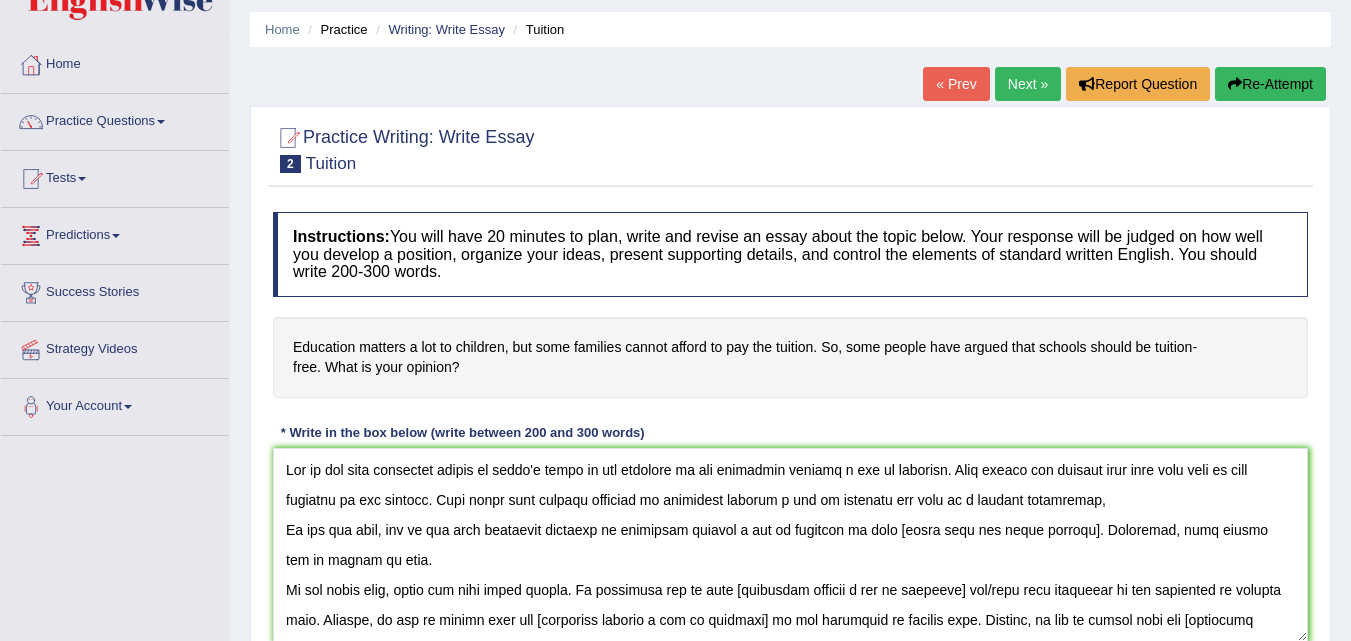 click on "Instructions:  You will have 20 minutes to plan, write and revise an essay about the topic below. Your response will be judged on how well you develop a position, organize your ideas, present supporting details, and control the elements of standard written English. You should write 200-300 words.
Education matters a lot to children, but some families cannot afford to pay the tuition. So, some people have argued that schools should be tuition-free. What is your opinion? * Write in the box below (write between 200 and 300 words) 274 words Written Keywords: A.I. Engine Result: Processing..." at bounding box center [790, 434] 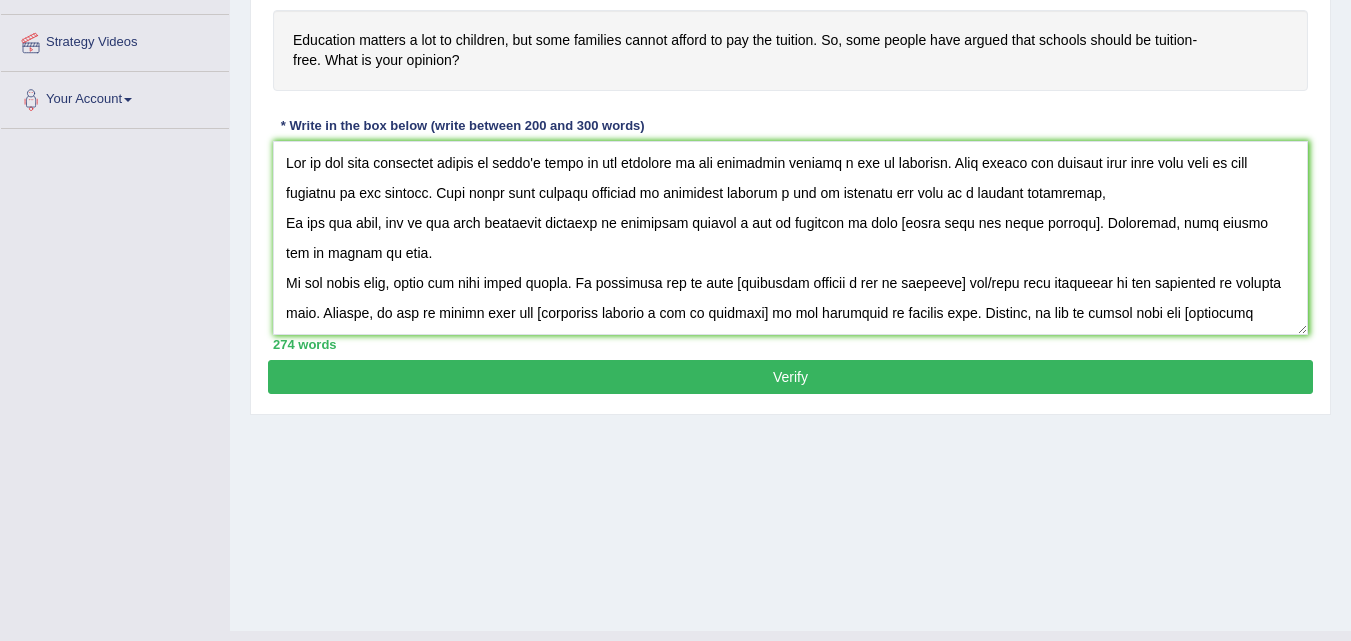 scroll, scrollTop: 409, scrollLeft: 0, axis: vertical 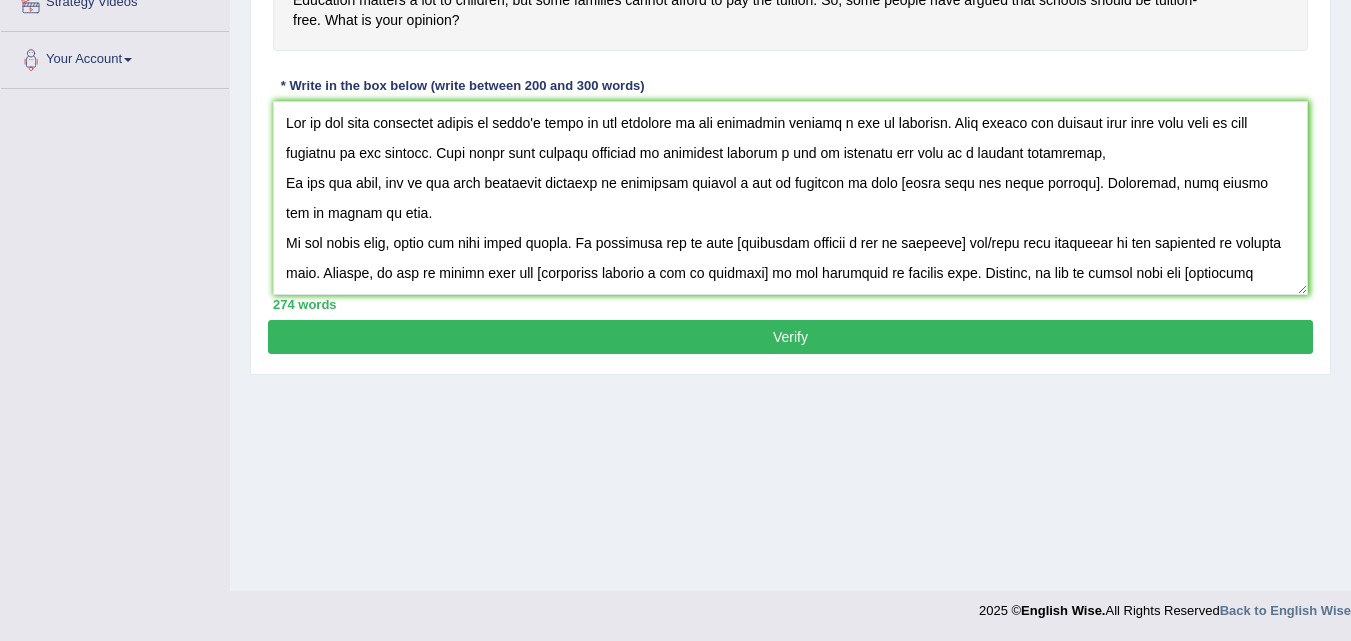 click on "Verify" at bounding box center (790, 337) 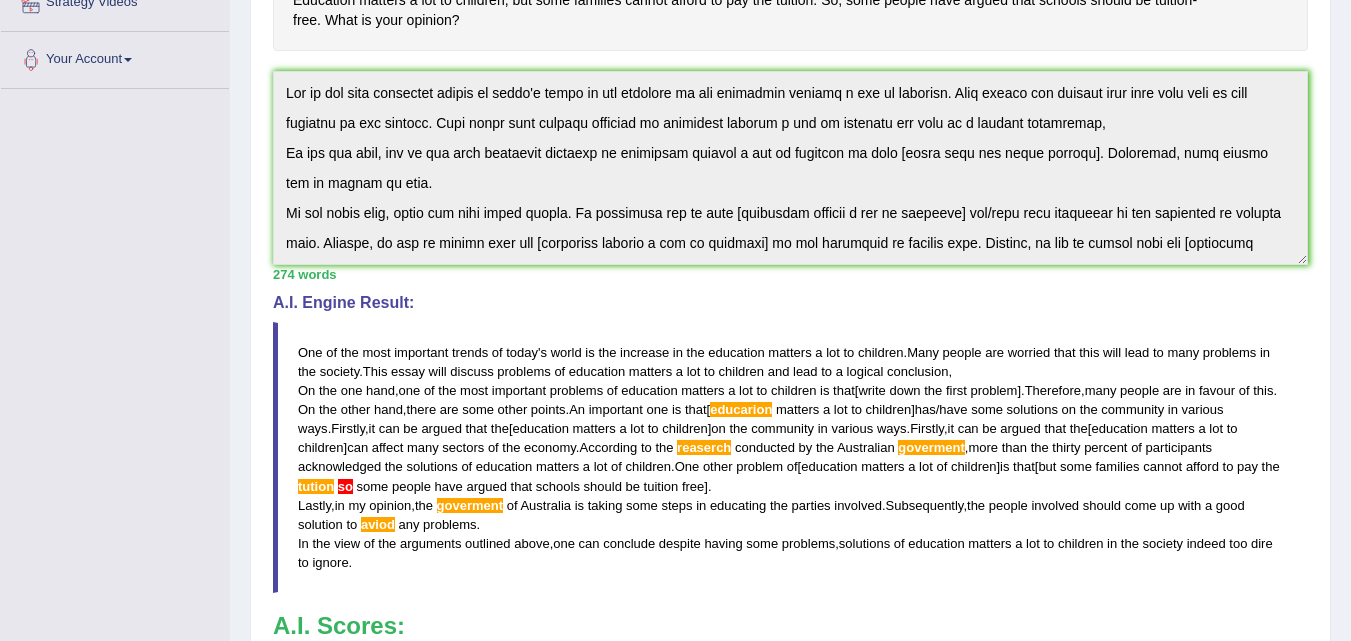 scroll, scrollTop: 759, scrollLeft: 0, axis: vertical 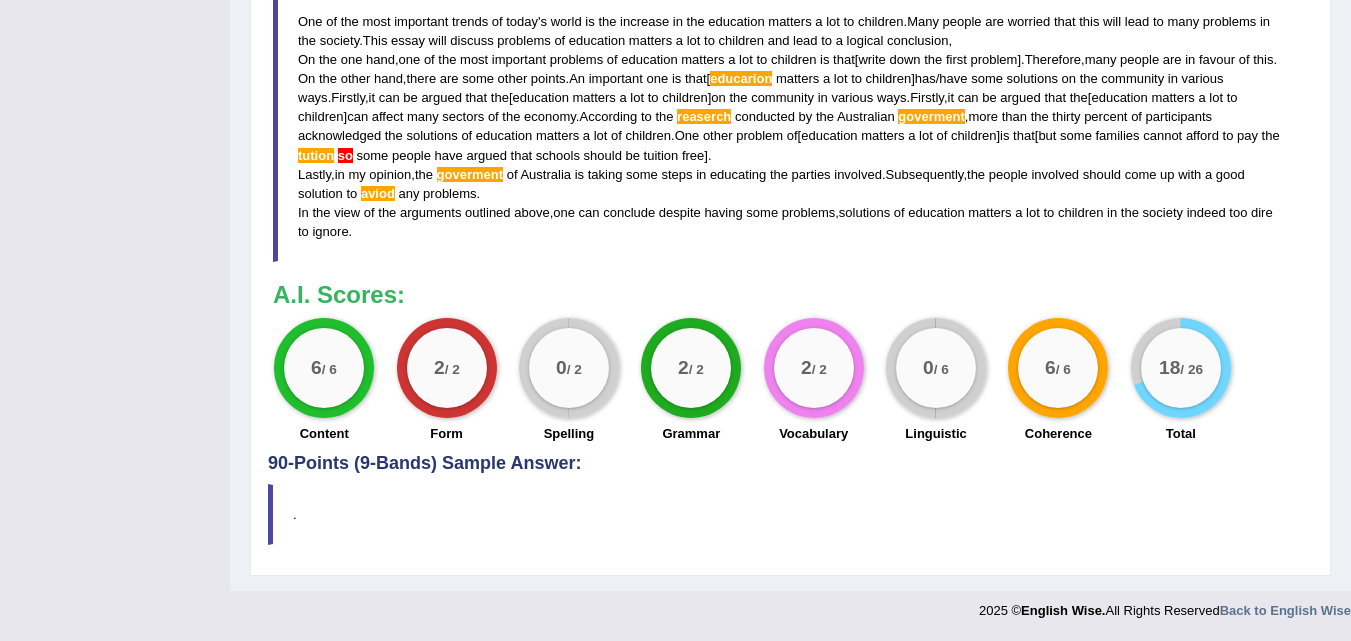 click on "Home
Practice
Writing: Write Essay
Tuition
« Prev Next »  Report Question  Re-attempt
Practice Writing: Write Essay
2
Tuition
Instructions:  You will have 20 minutes to plan, write and revise an essay about the topic below. Your response will be judged on how well you develop a position, organize your ideas, present supporting details, and control the elements of standard written English. You should write 200-300 words.
Education matters a lot to children, but some families cannot afford to pay the tuition. So, some people have argued that schools should be tuition-free. What is your opinion? * Write in the box below (write between 200 and 300 words) 274 words Written Keywords:  education  matters  lot  children  families  cannot  afford  pay  tuition  people  argued  schools  tuition One" at bounding box center [790, -75] 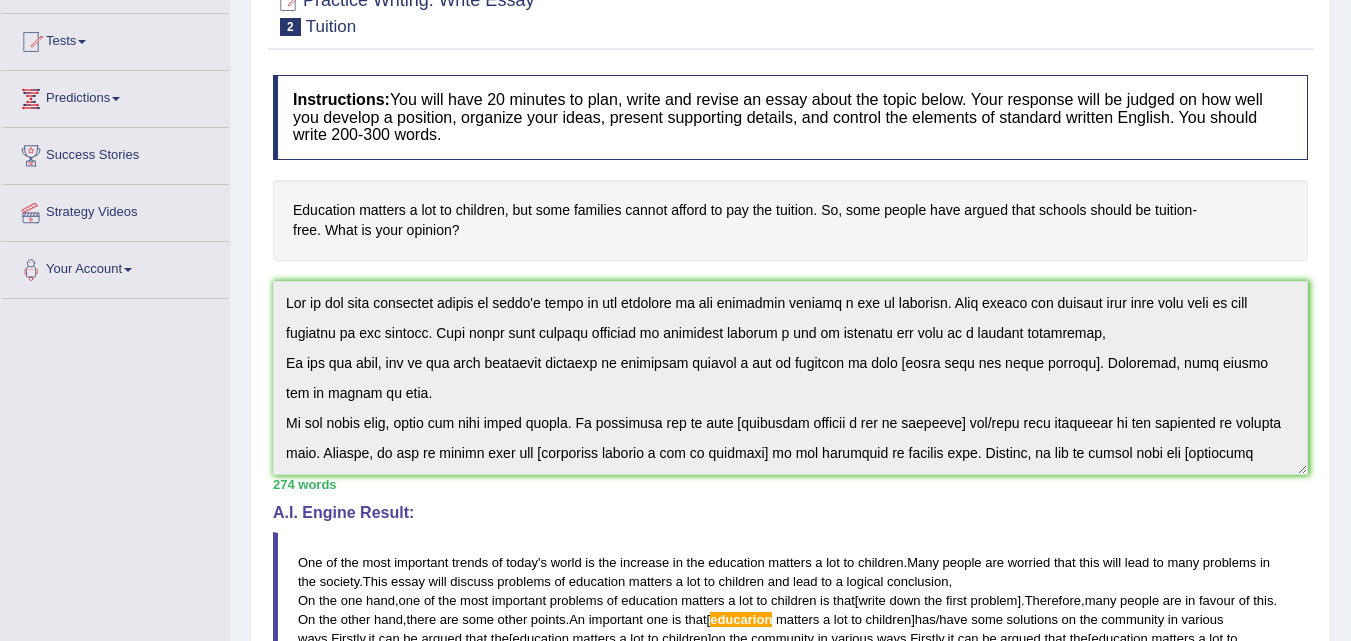 scroll, scrollTop: 0, scrollLeft: 0, axis: both 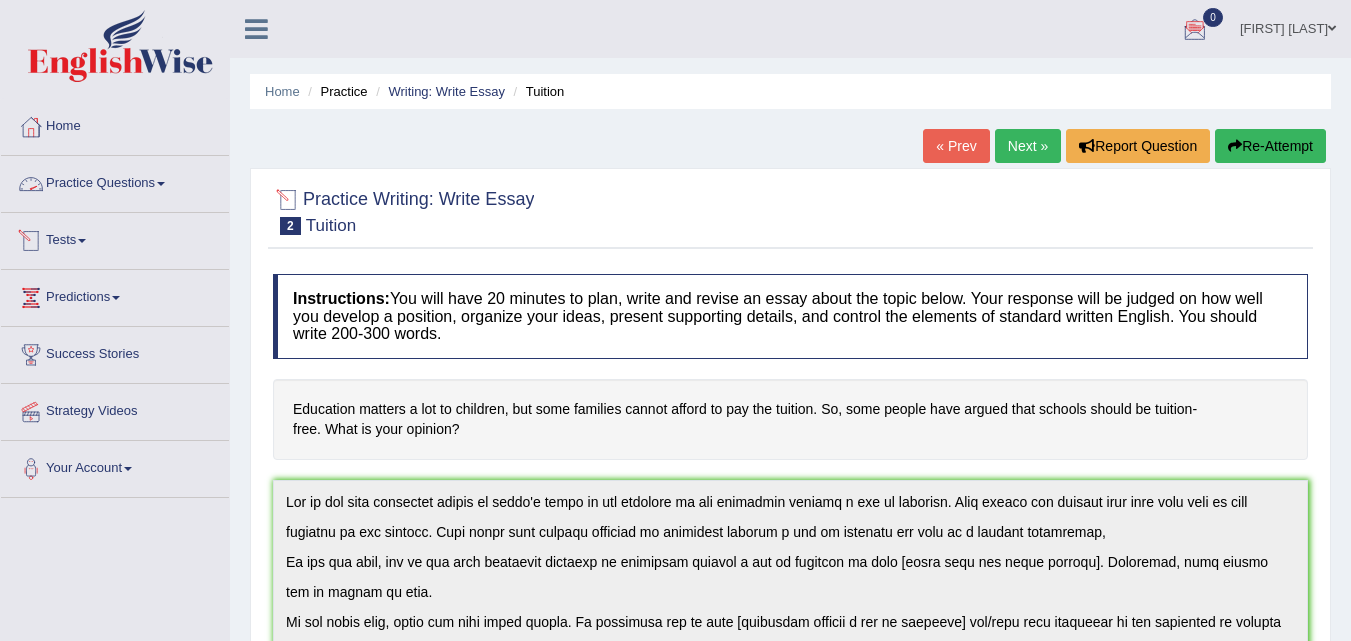 click on "Practice Questions   Speaking Practice Read Aloud
Repeat Sentence
Describe Image
Re-tell Lecture
Answer Short Question
Summarize Group Discussion
Respond To A Situation
Writing Practice  Summarize Written Text
Write Essay
Reading Practice  Reading & Writing: Fill In The Blanks
Choose Multiple Answers
Re-order Paragraphs
Fill In The Blanks
Choose Single Answer
Listening Practice  Summarize Spoken Text
Highlight Incorrect Words
Highlight Correct Summary
Select Missing Word
Choose Single Answer
Choose Multiple Answers
Fill In The Blanks
Write From Dictation
Pronunciation" at bounding box center (115, 184) 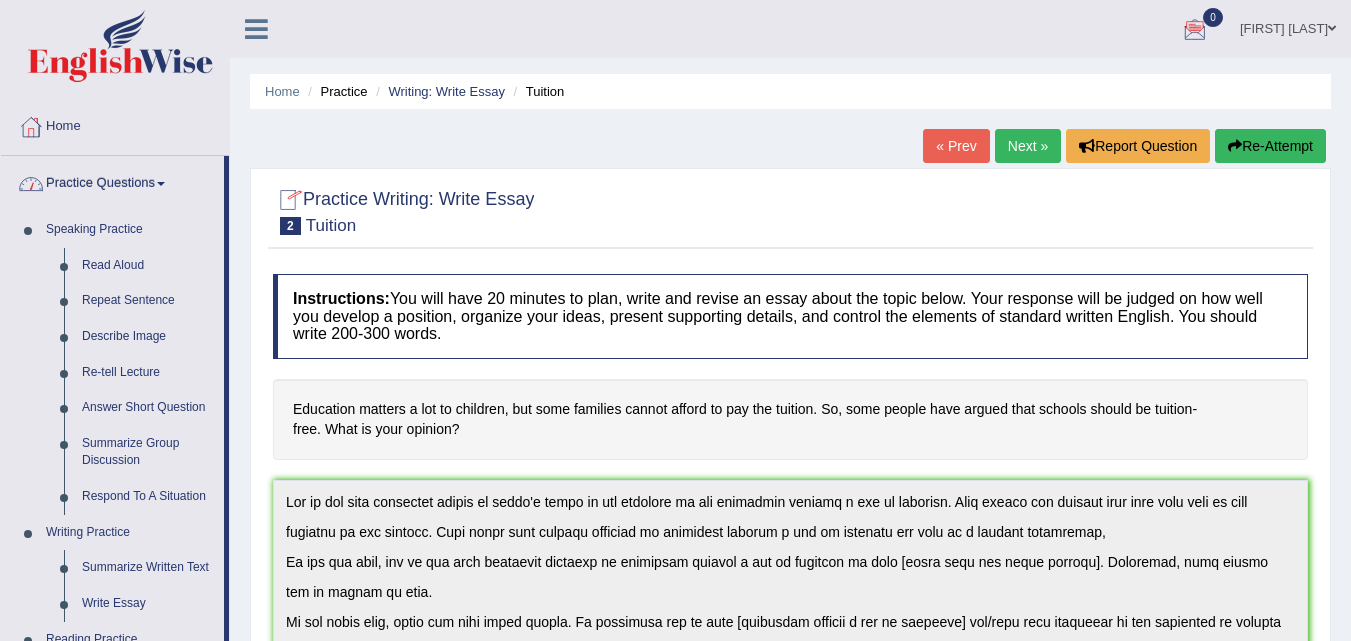 click on "Practice Questions   Speaking Practice Read Aloud
Repeat Sentence
Describe Image
Re-tell Lecture
Answer Short Question
Summarize Group Discussion
Respond To A Situation
Writing Practice  Summarize Written Text
Write Essay
Reading Practice  Reading & Writing: Fill In The Blanks
Choose Multiple Answers
Re-order Paragraphs
Fill In The Blanks
Choose Single Answer
Listening Practice  Summarize Spoken Text
Highlight Incorrect Words
Highlight Correct Summary
Select Missing Word
Choose Single Answer
Choose Multiple Answers
Fill In The Blanks
Write From Dictation
Pronunciation" at bounding box center (115, 718) 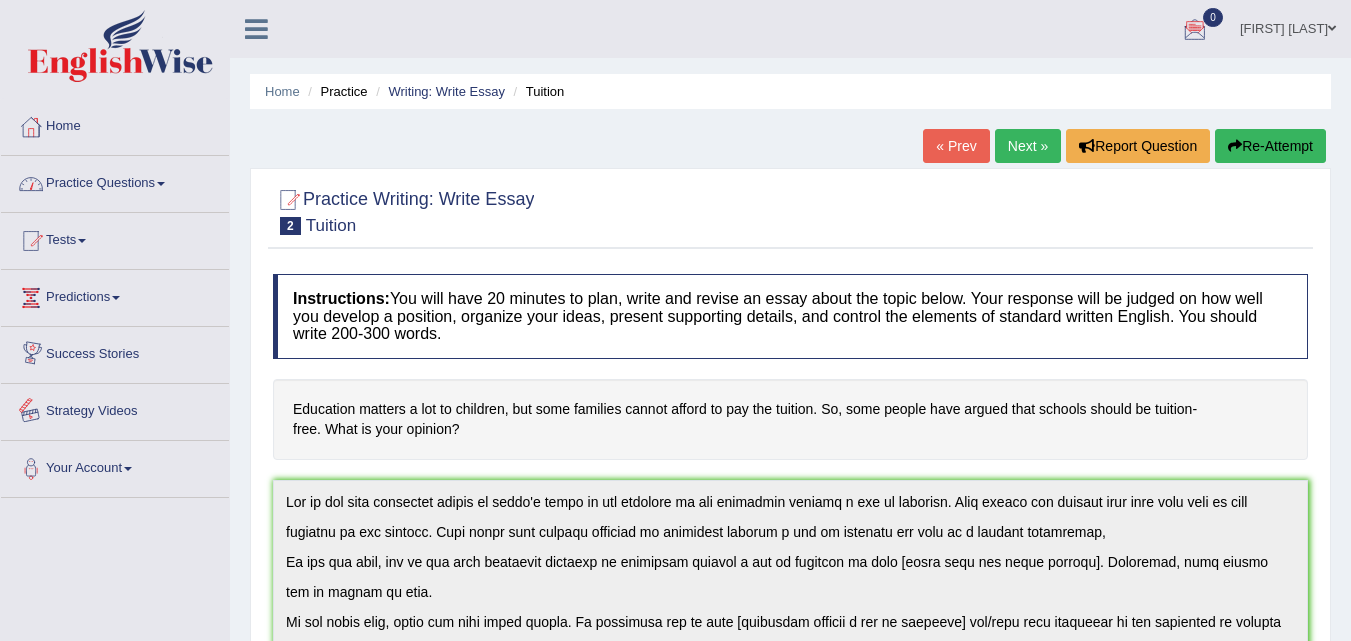 click on "Practice Questions" at bounding box center [115, 181] 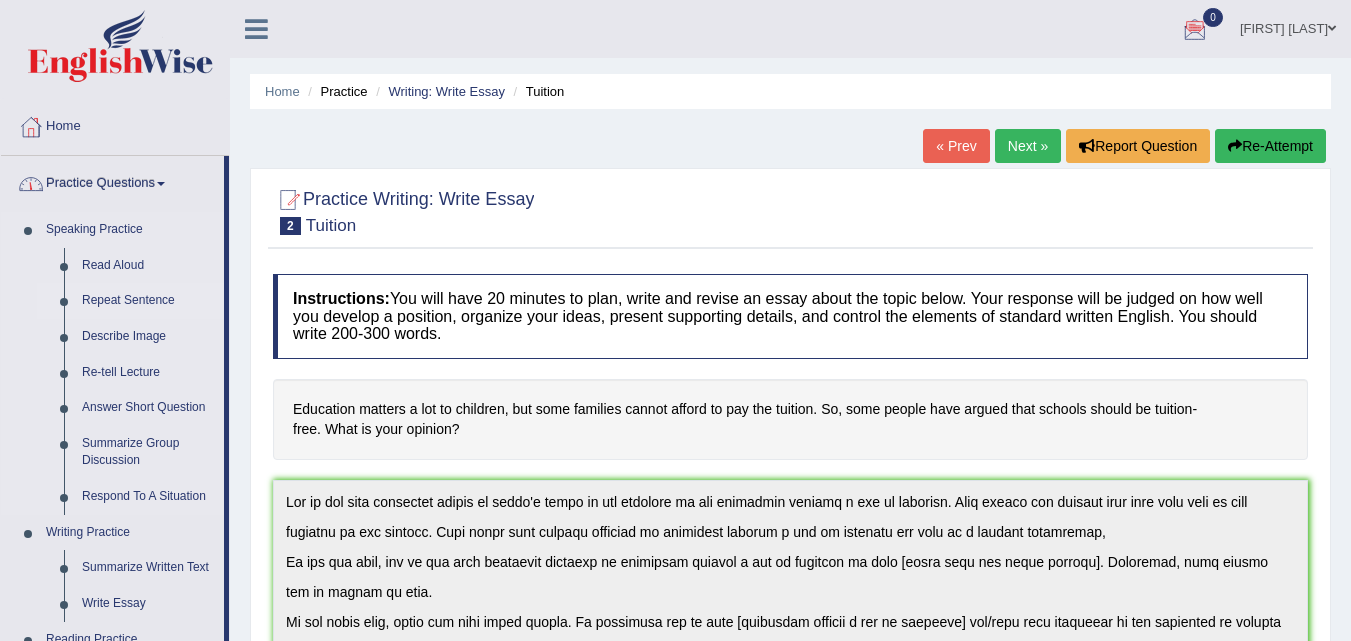 click on "Repeat Sentence" at bounding box center (148, 301) 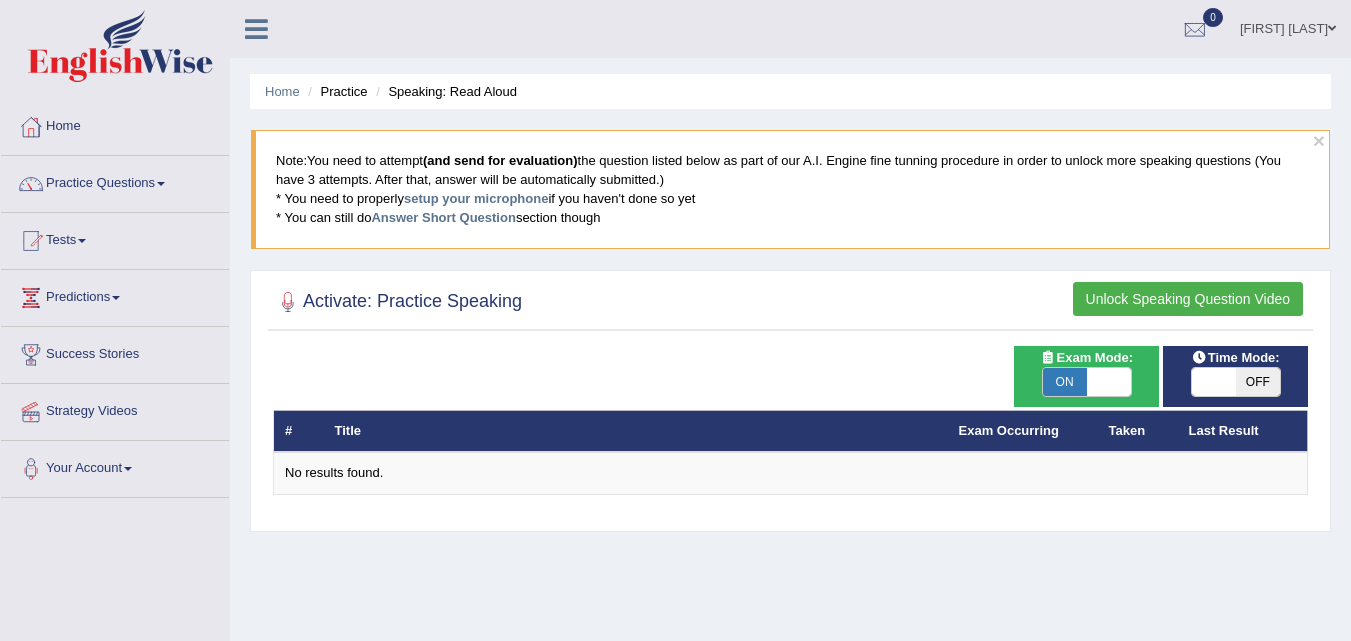 scroll, scrollTop: 0, scrollLeft: 0, axis: both 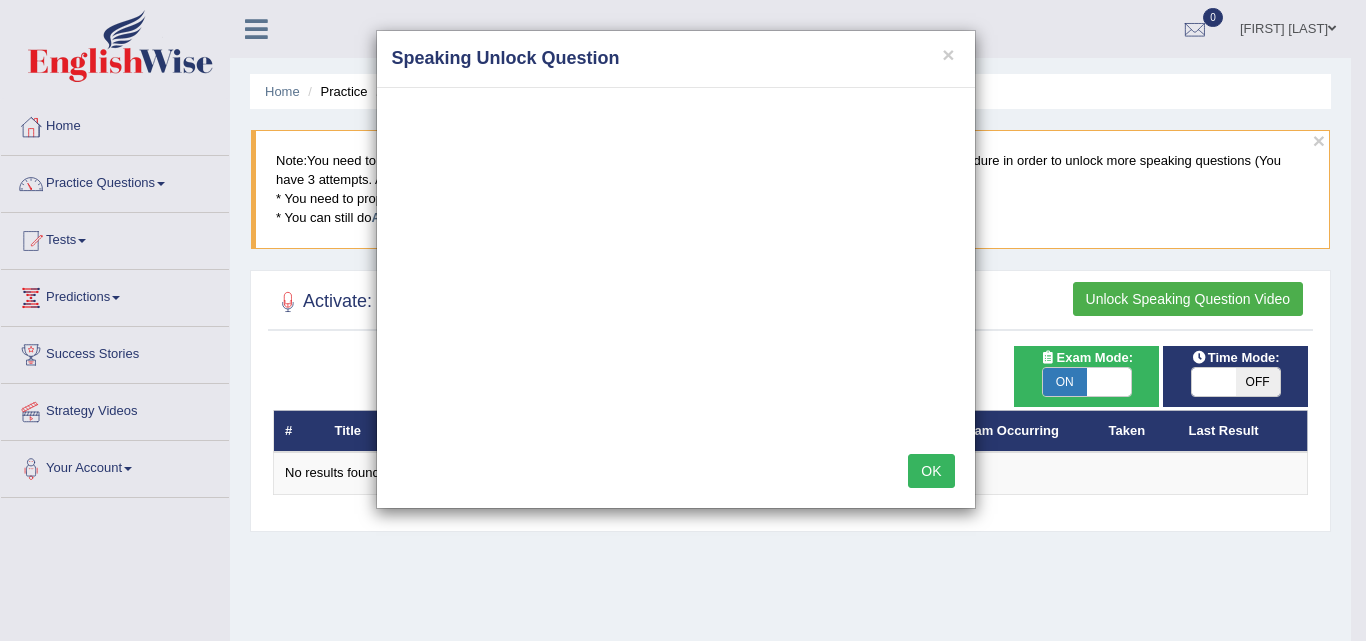 click on "× Speaking Unlock Question OK" at bounding box center [683, 320] 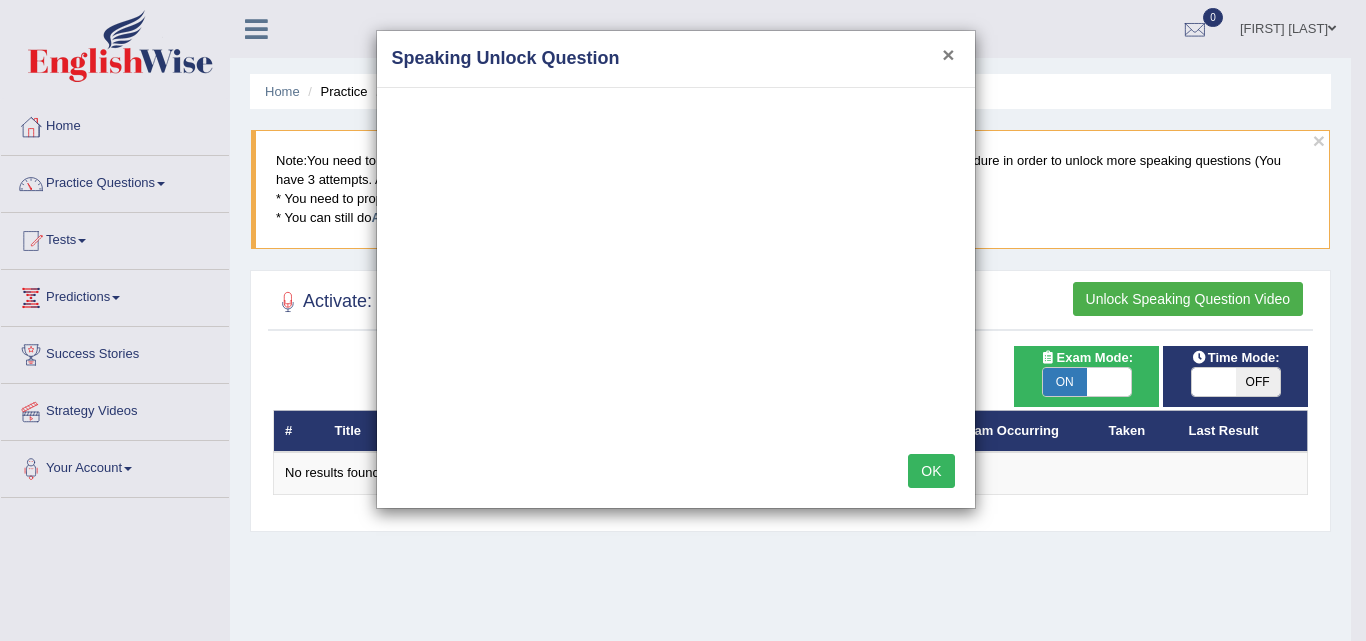 click on "×" at bounding box center (948, 54) 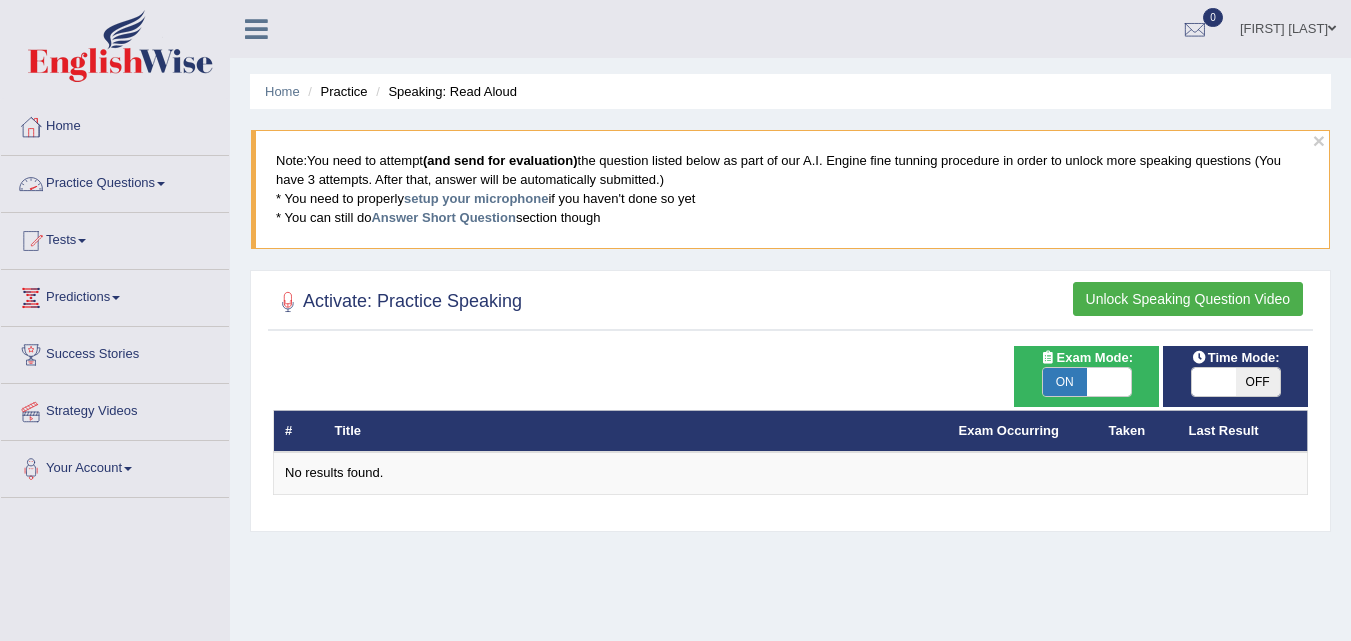 click on "Practice Questions" at bounding box center (115, 181) 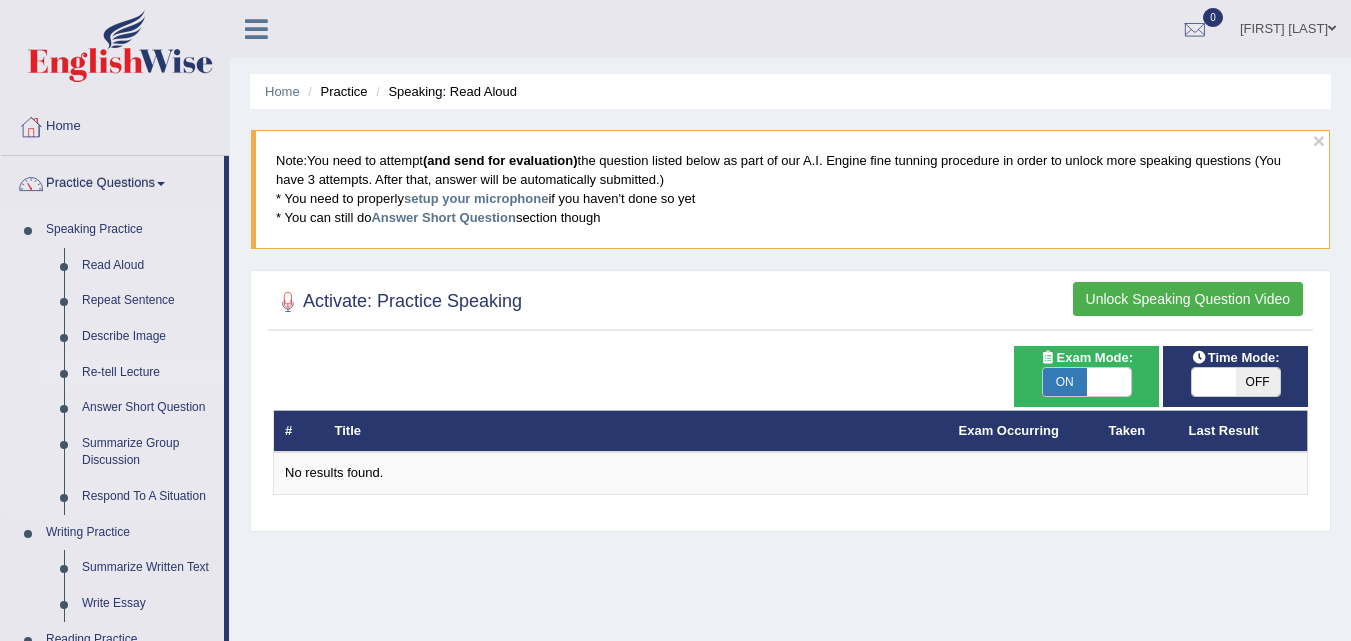 click on "Re-tell Lecture" at bounding box center (148, 373) 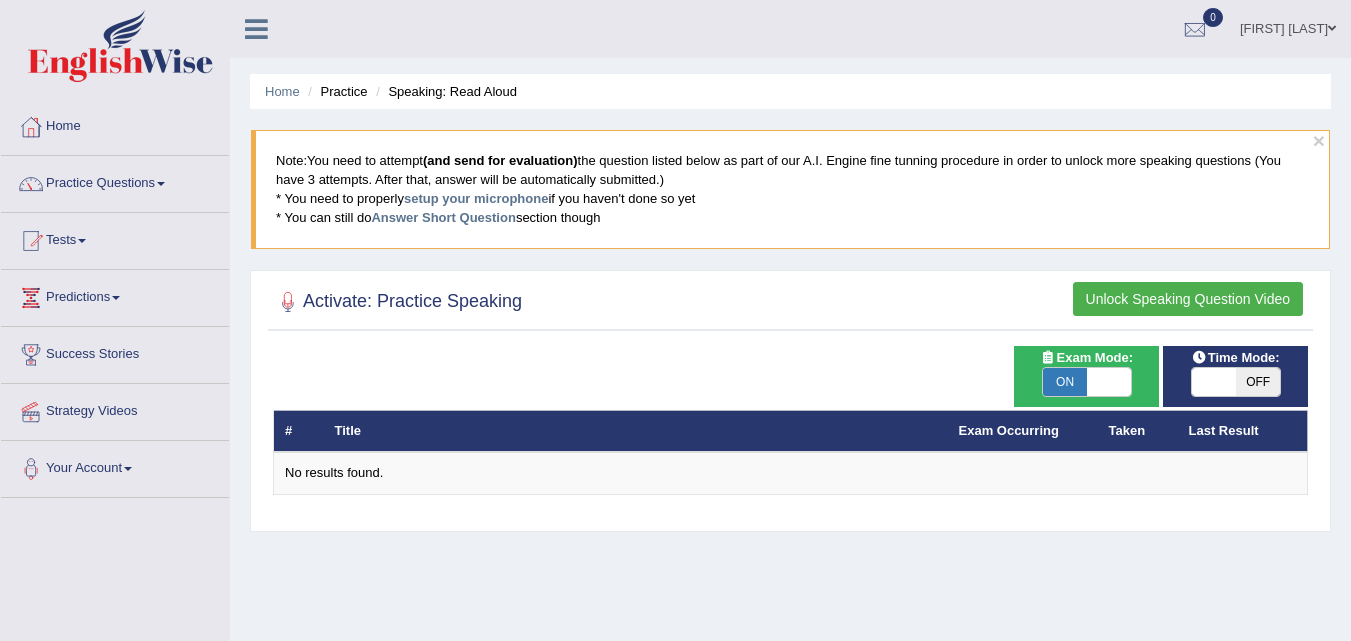 scroll, scrollTop: 0, scrollLeft: 0, axis: both 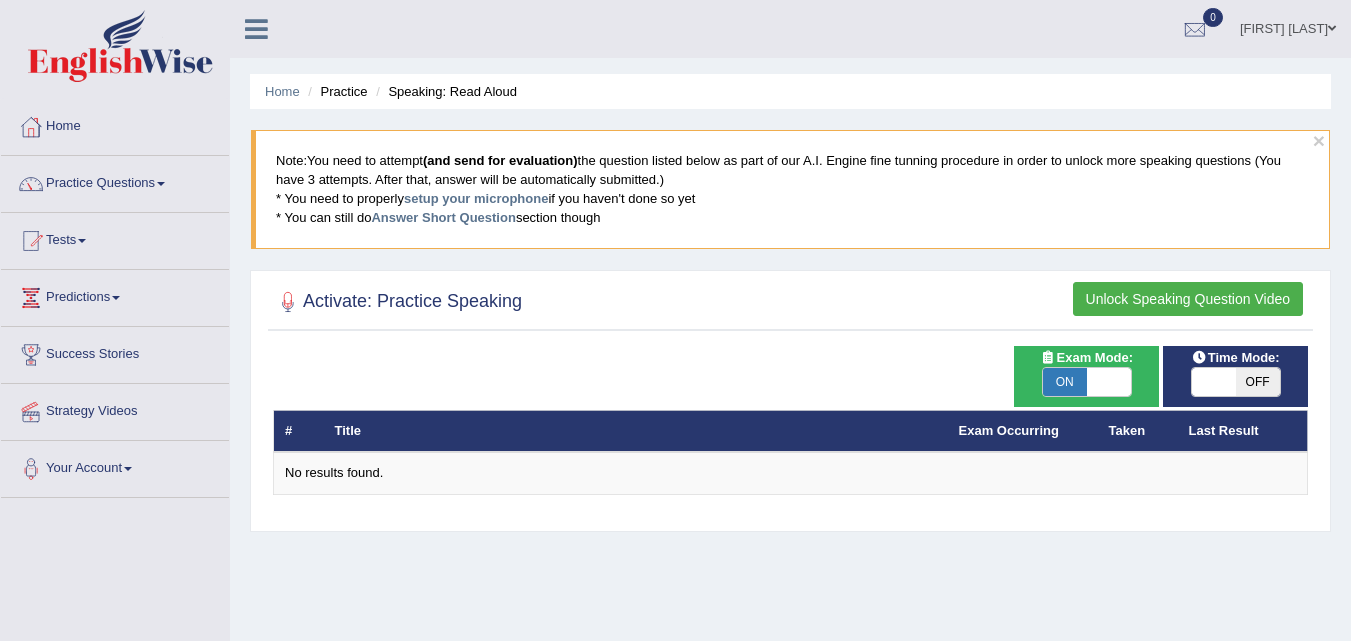 click on "OFF" at bounding box center [1258, 382] 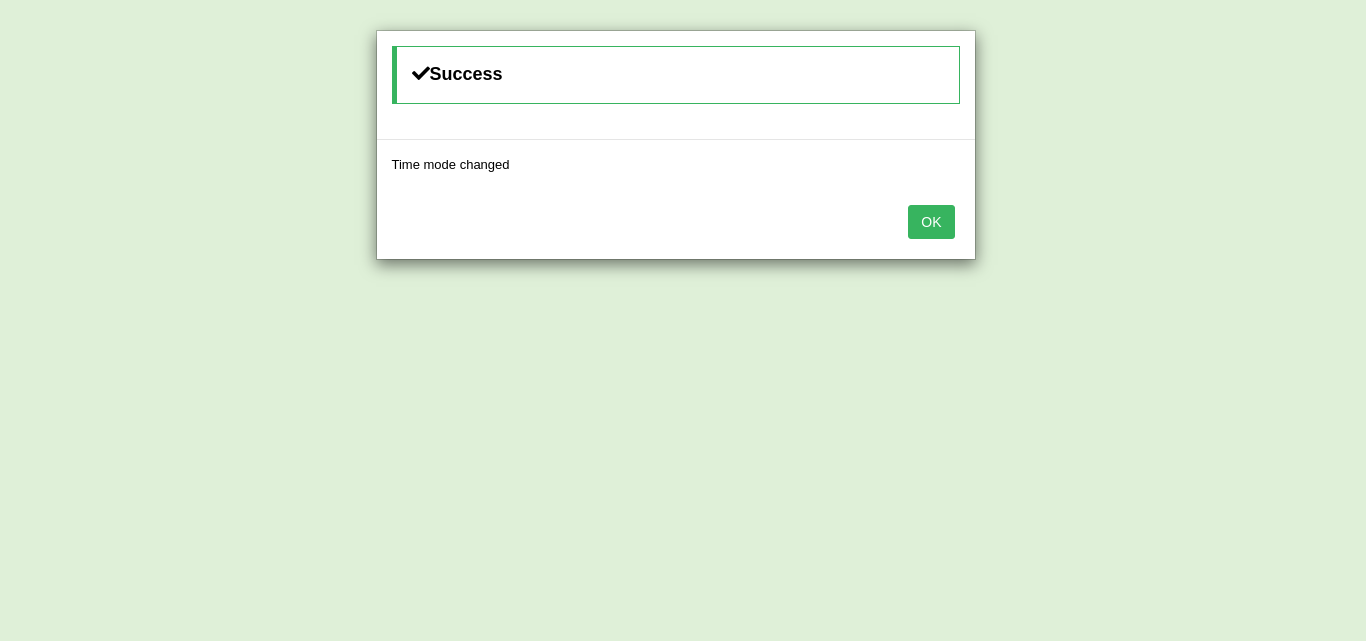 click on "OK" at bounding box center [931, 222] 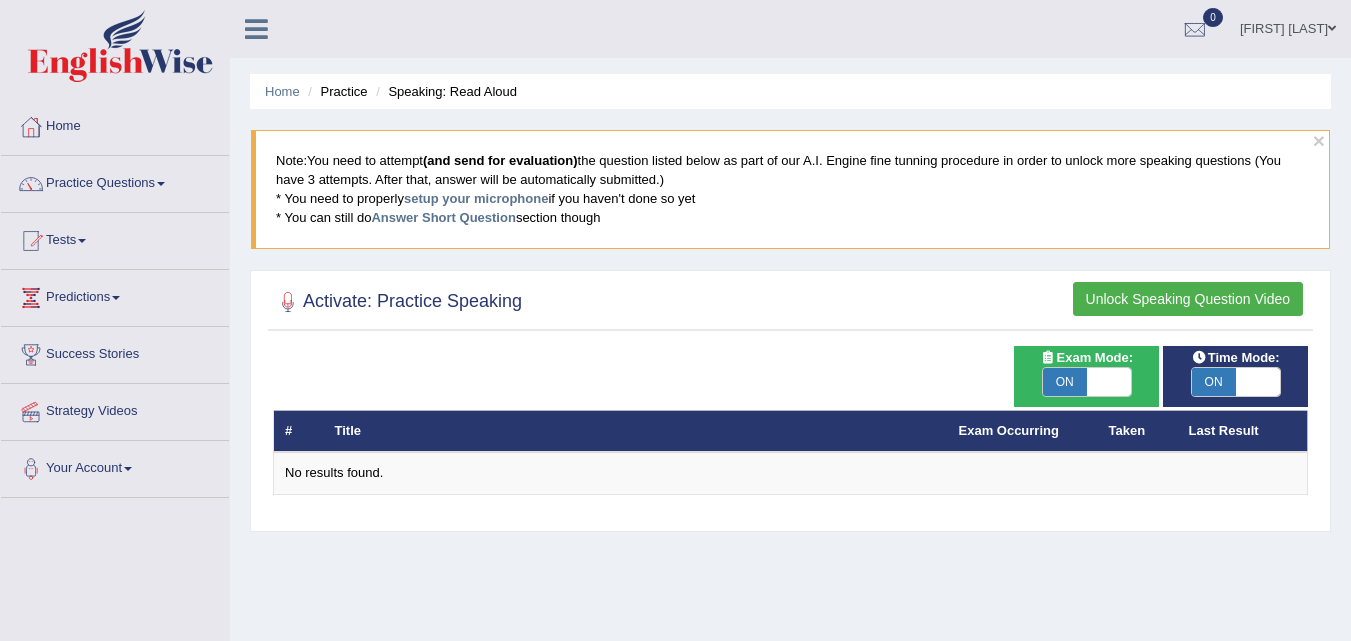 click on "Unlock Speaking Question Video" at bounding box center (1188, 299) 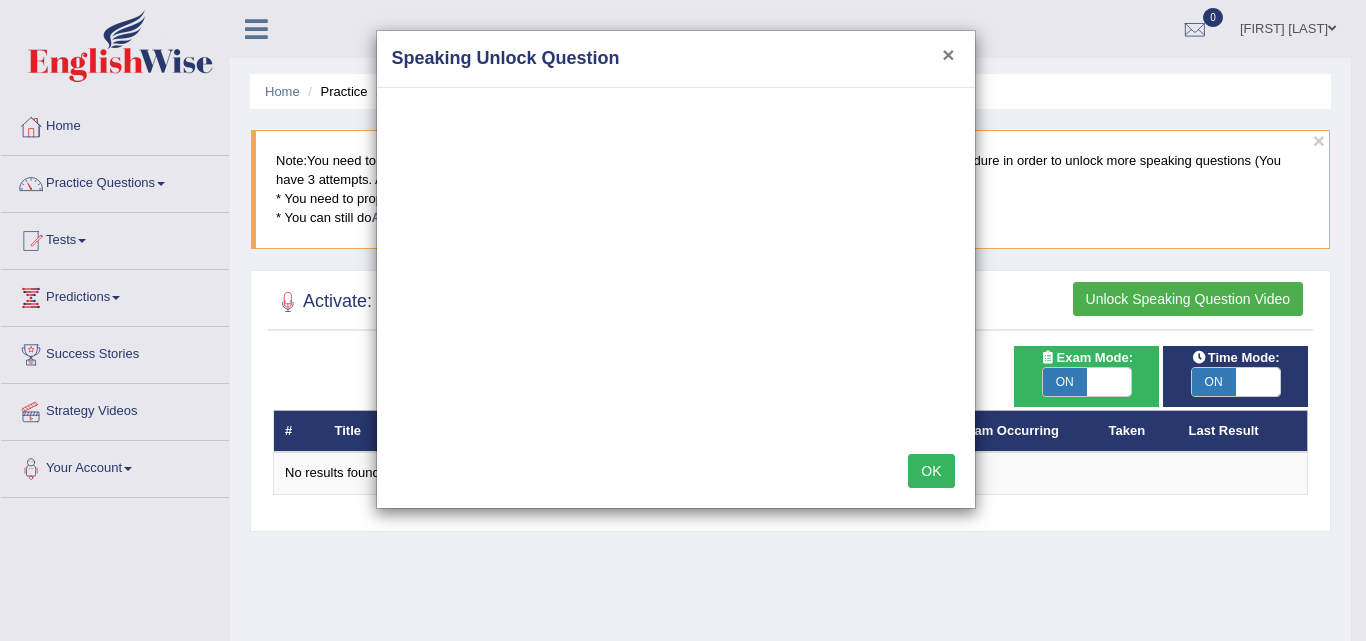 drag, startPoint x: 951, startPoint y: 57, endPoint x: 444, endPoint y: 81, distance: 507.56772 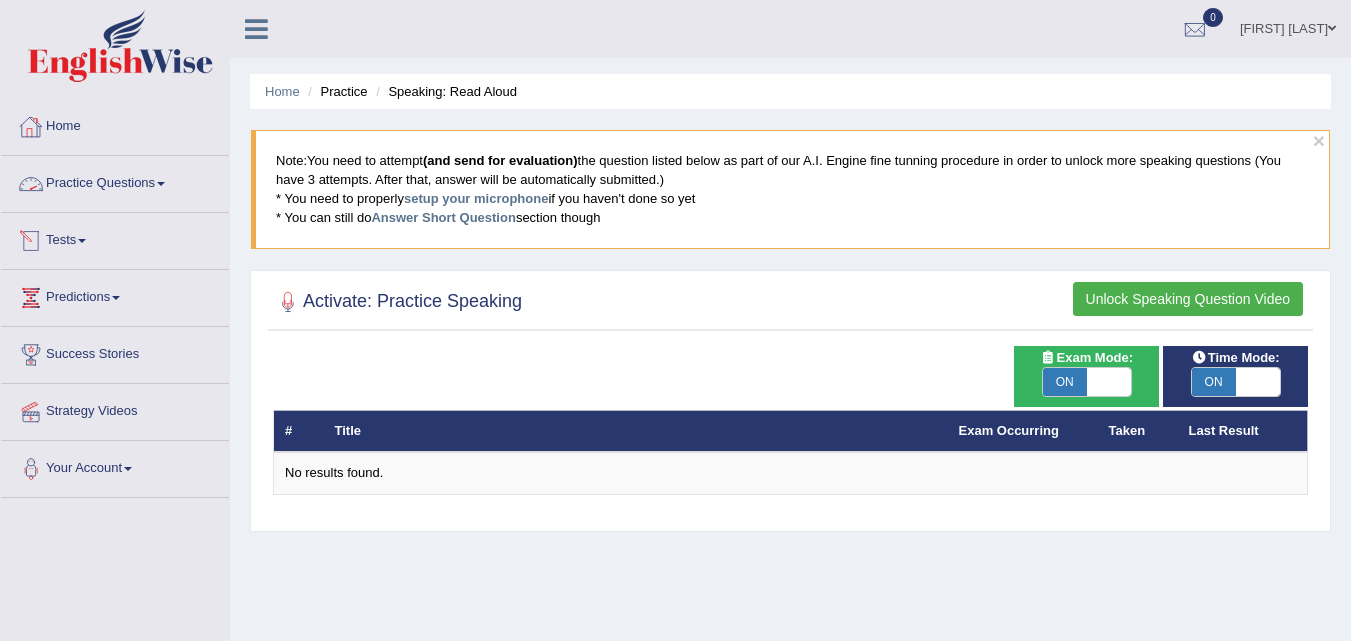 click on "Tests" at bounding box center (115, 238) 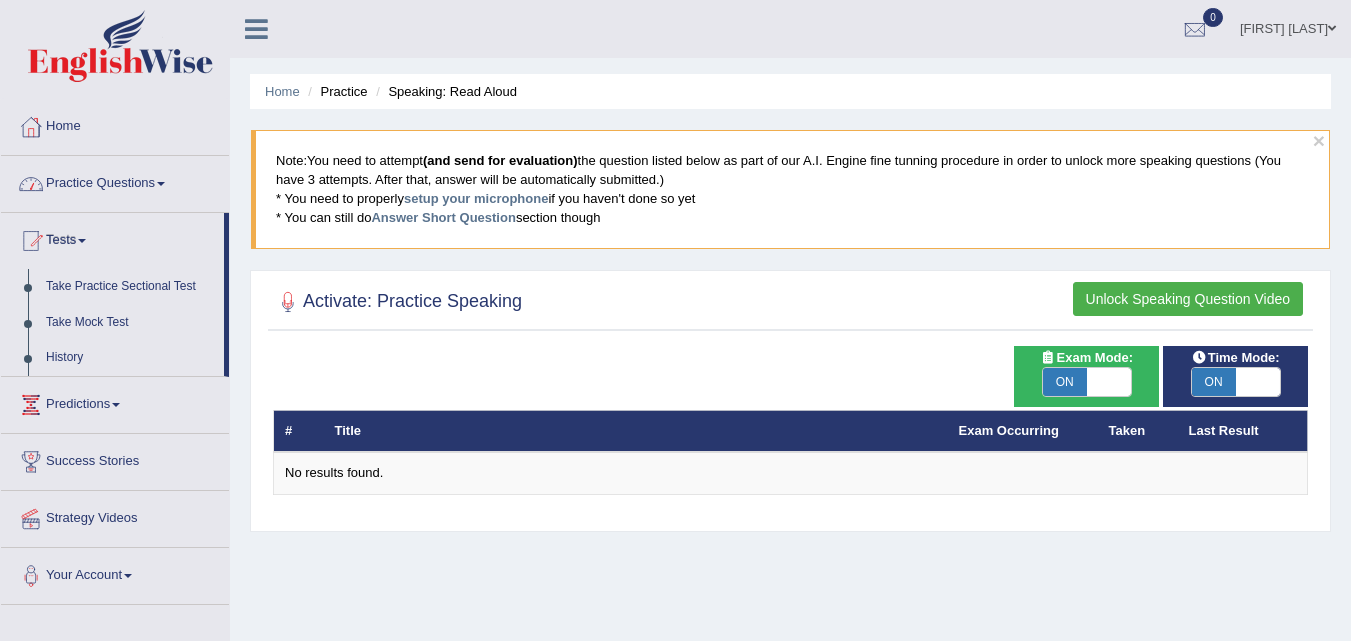 click on "Home" at bounding box center [115, 127] 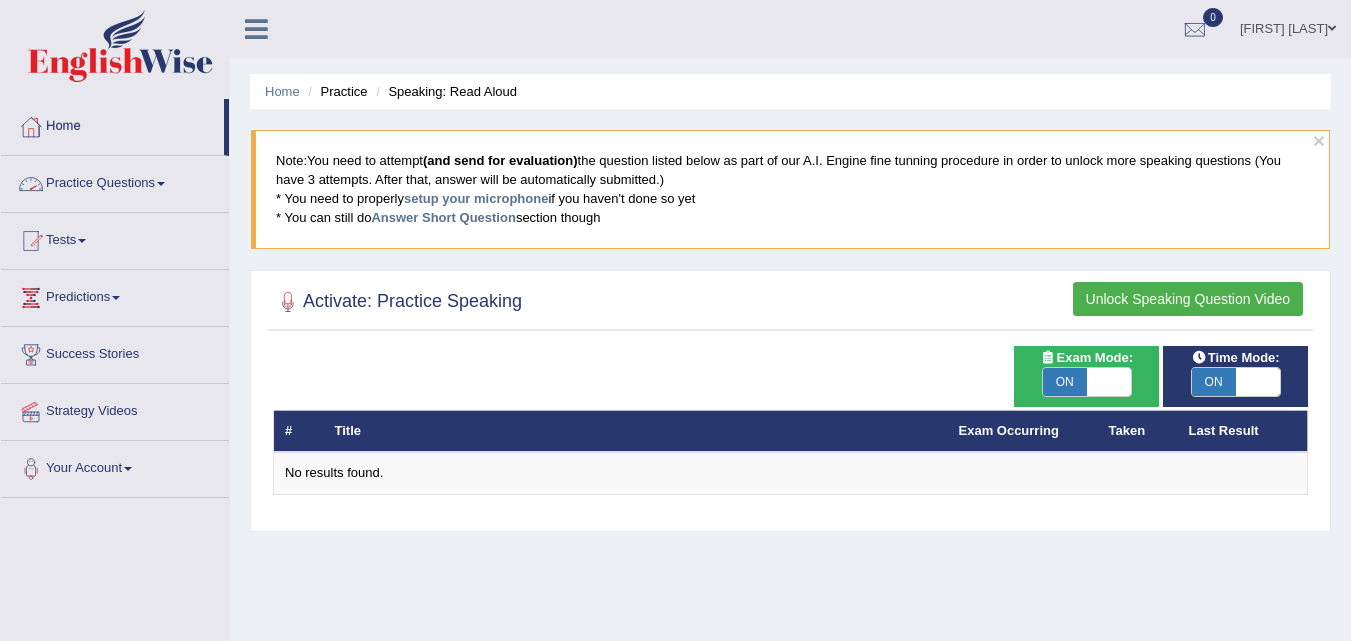 click on "Practice Questions" at bounding box center (115, 181) 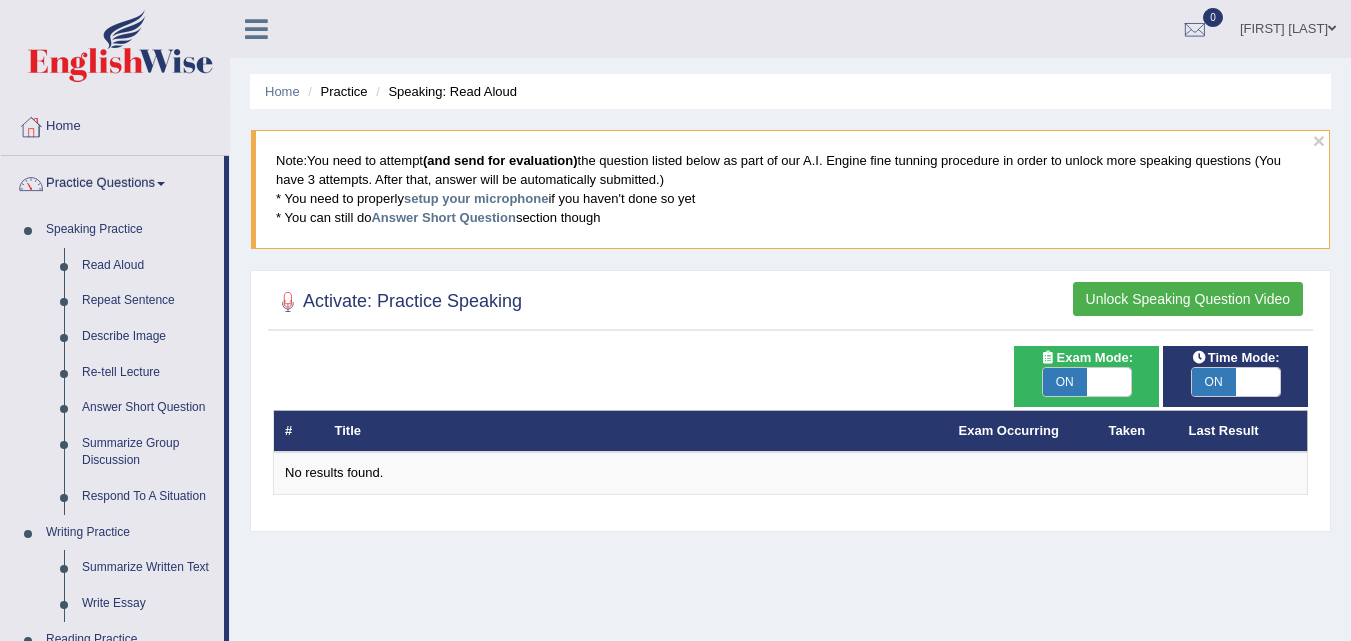 scroll, scrollTop: 560, scrollLeft: 0, axis: vertical 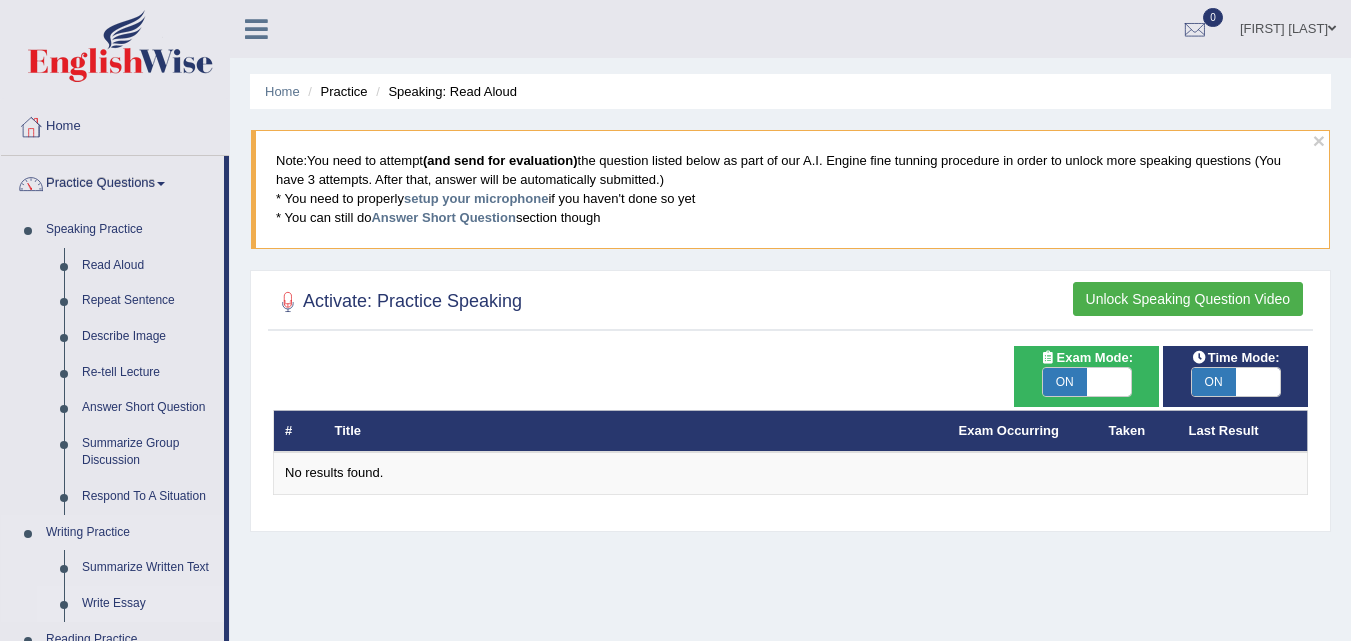 click on "Write Essay" at bounding box center (148, 604) 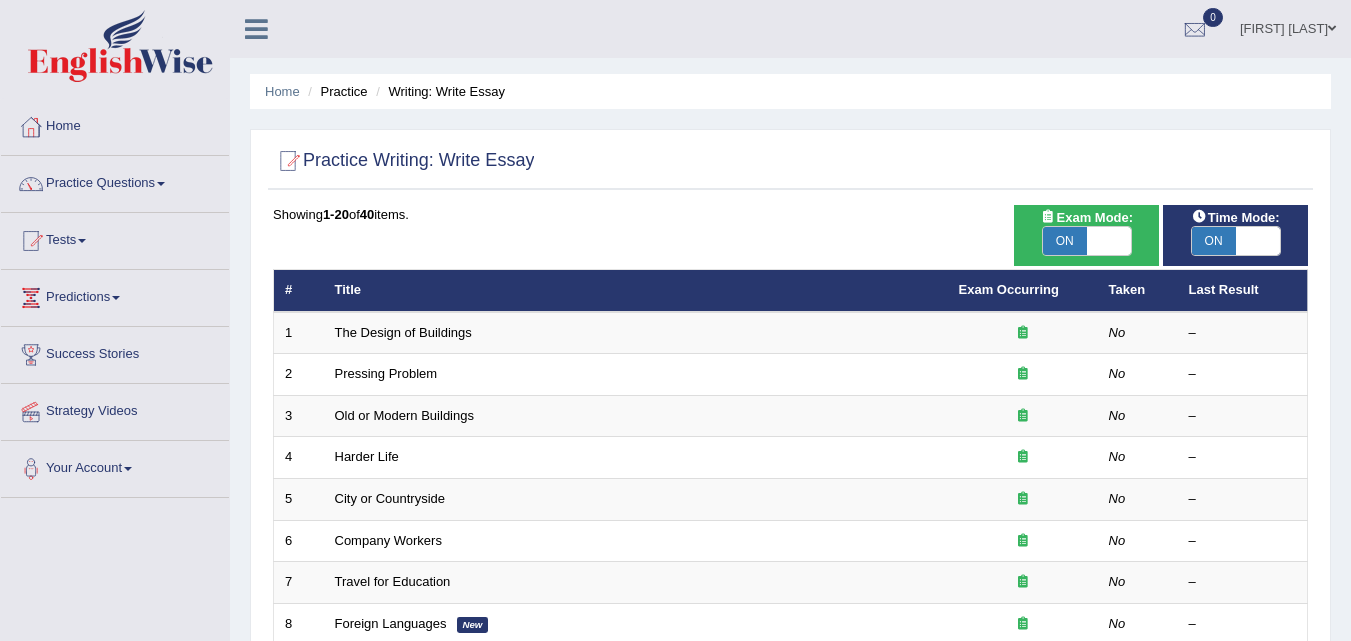 scroll, scrollTop: 0, scrollLeft: 0, axis: both 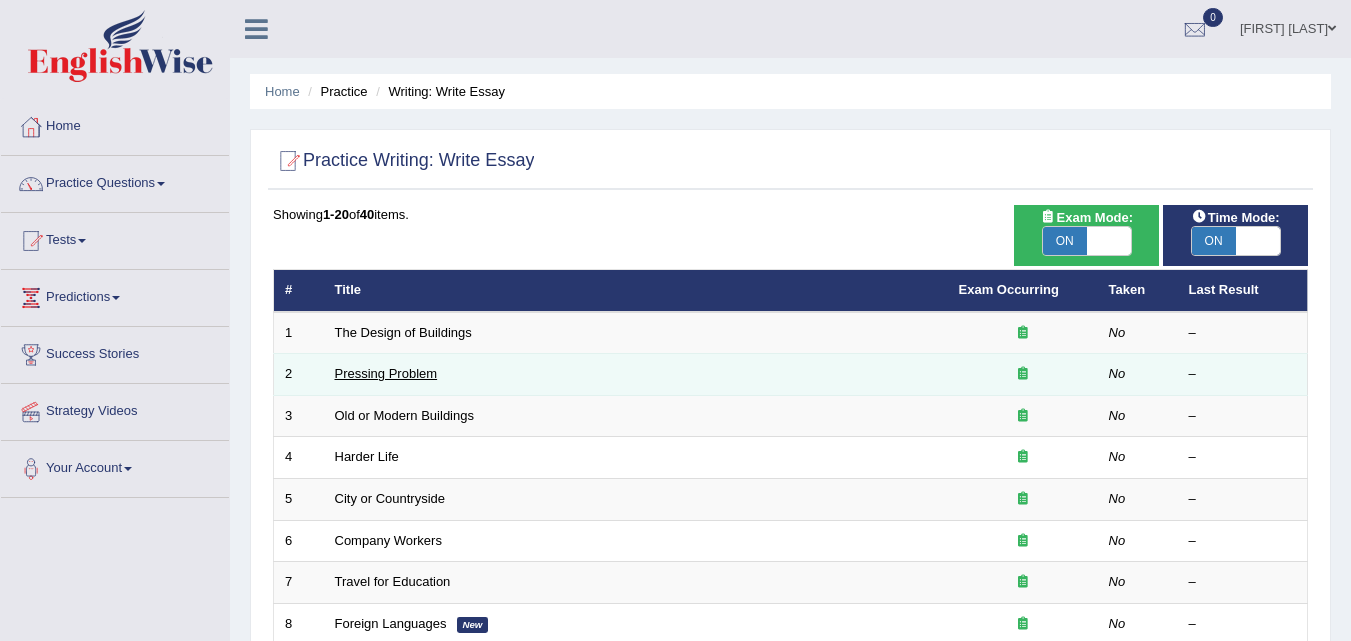 click on "Pressing Problem" at bounding box center [386, 373] 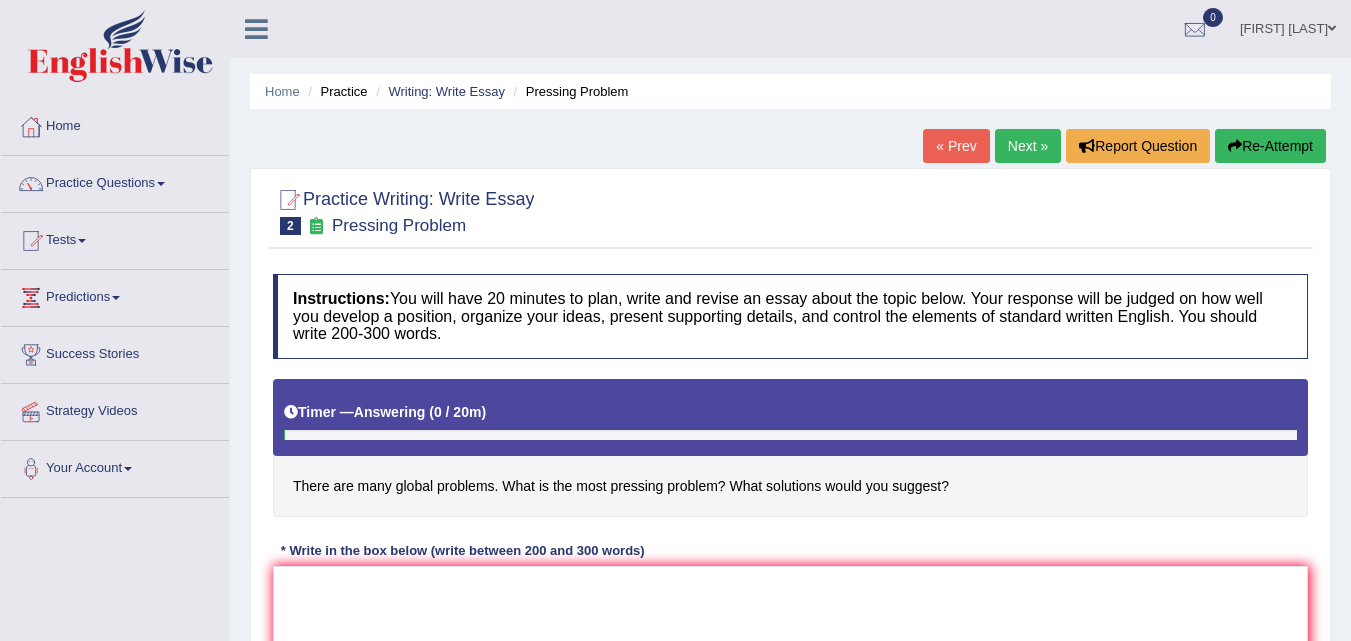 scroll, scrollTop: 0, scrollLeft: 0, axis: both 